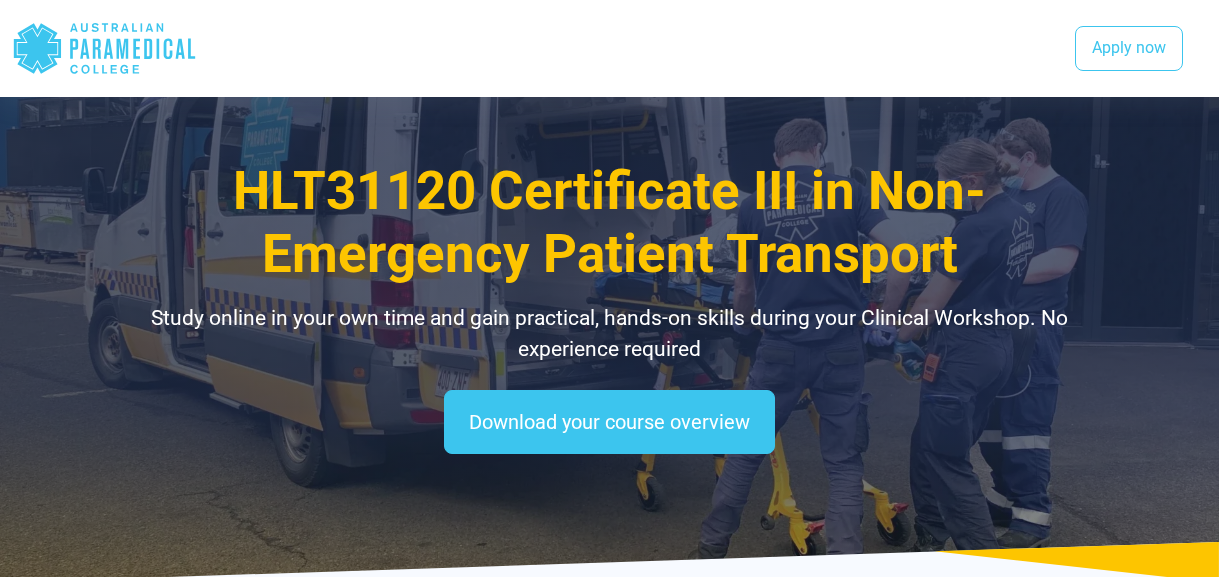 scroll, scrollTop: 1833, scrollLeft: 0, axis: vertical 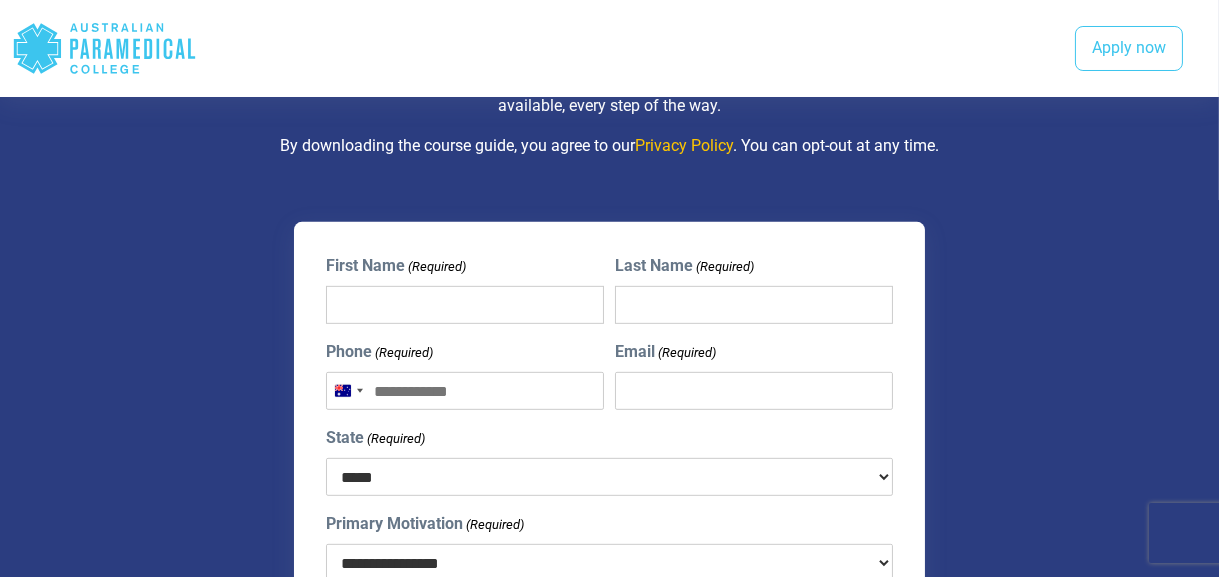 type on "******" 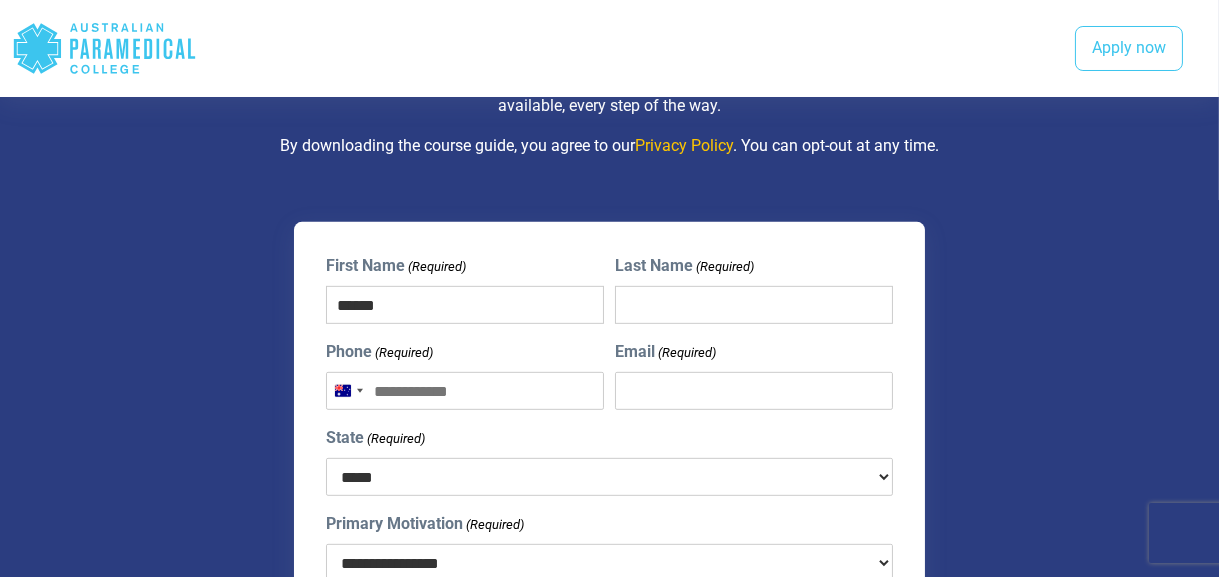 type on "*******" 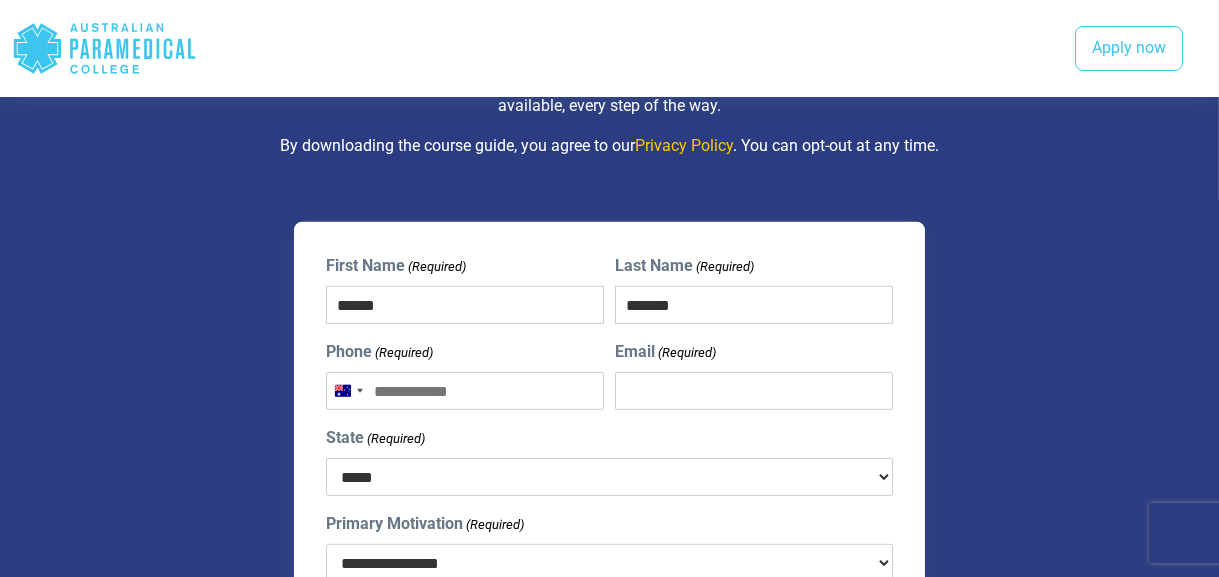 type on "**********" 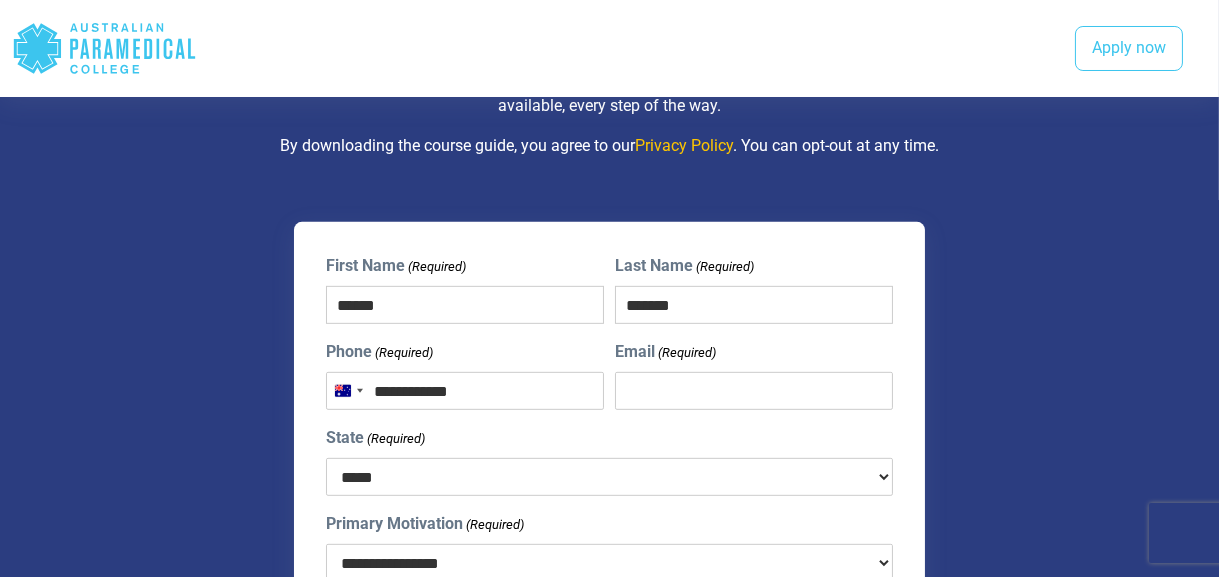 type on "**********" 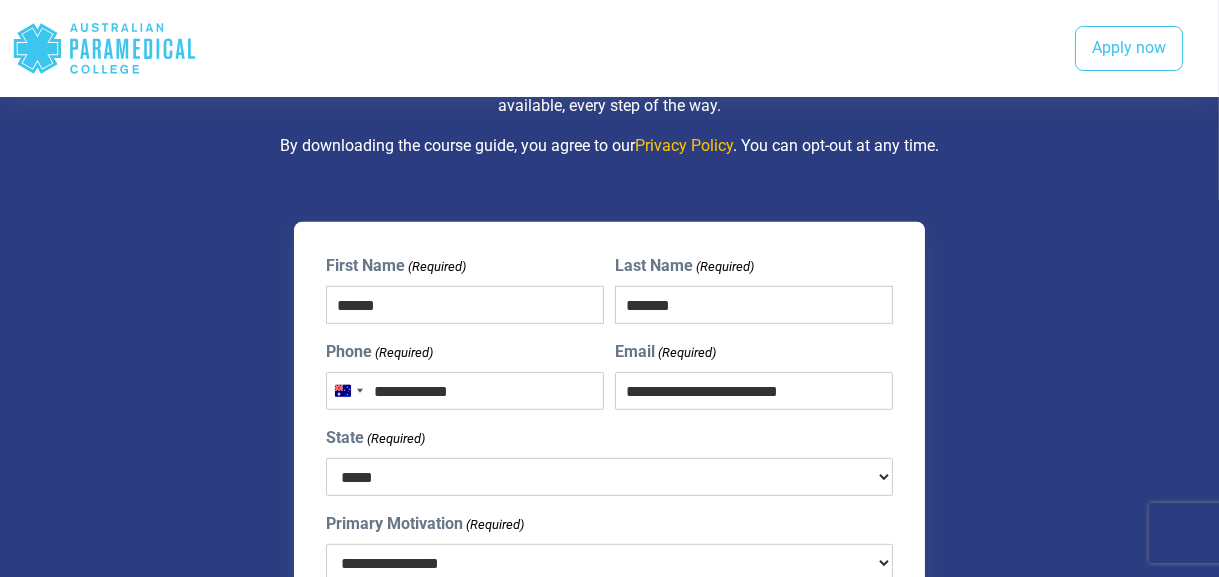 select on "***" 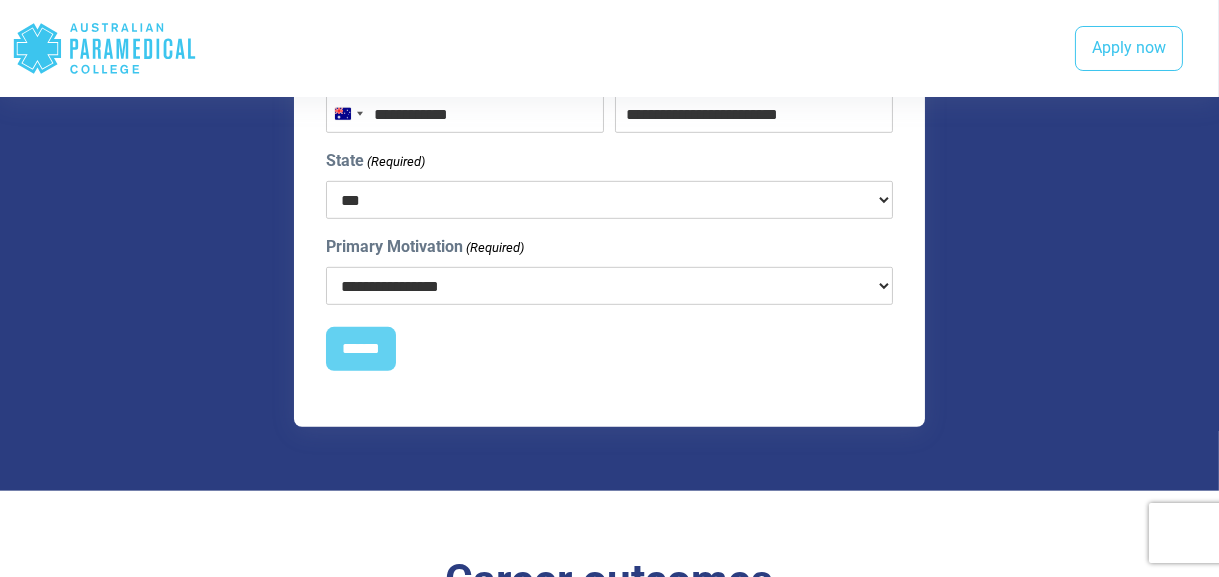 scroll, scrollTop: 2115, scrollLeft: 0, axis: vertical 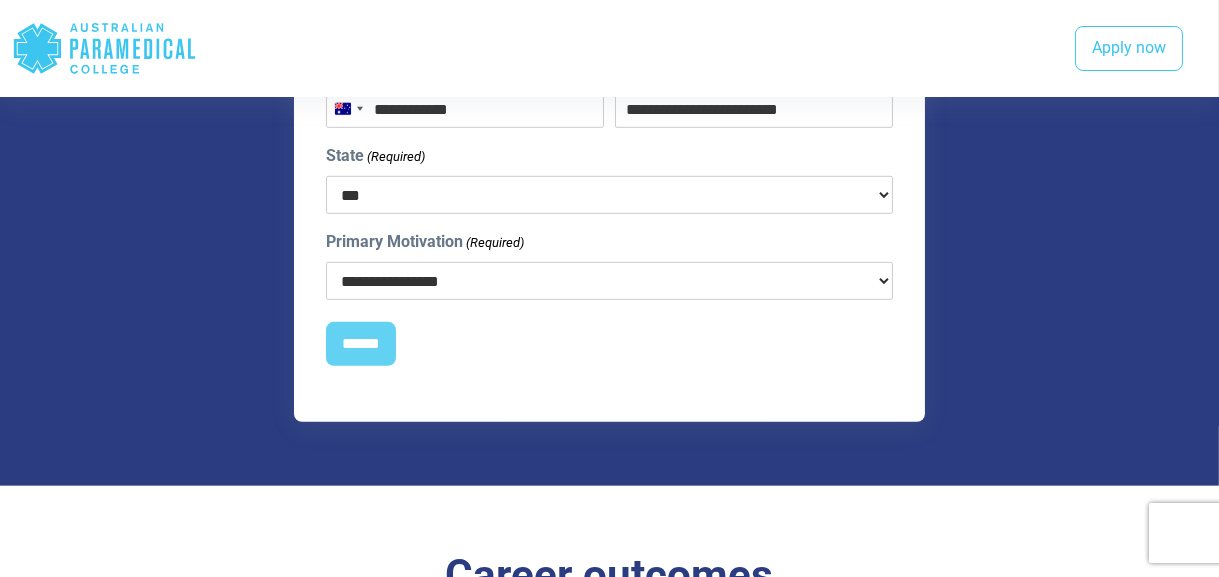 click on "**********" at bounding box center [610, 281] 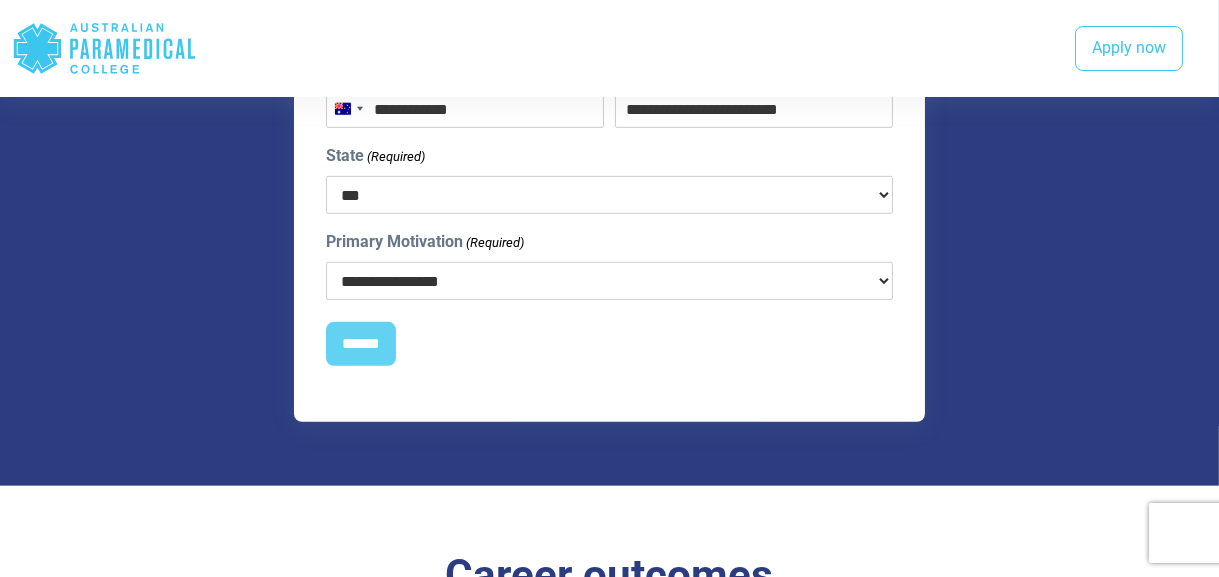 select on "**********" 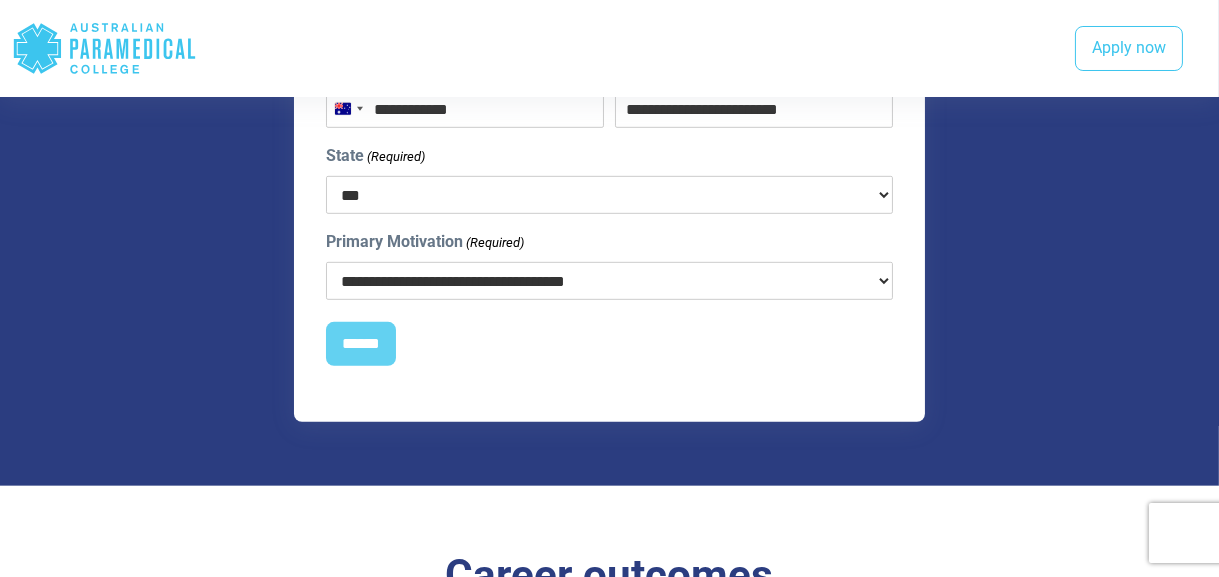 click on "**********" at bounding box center [610, 281] 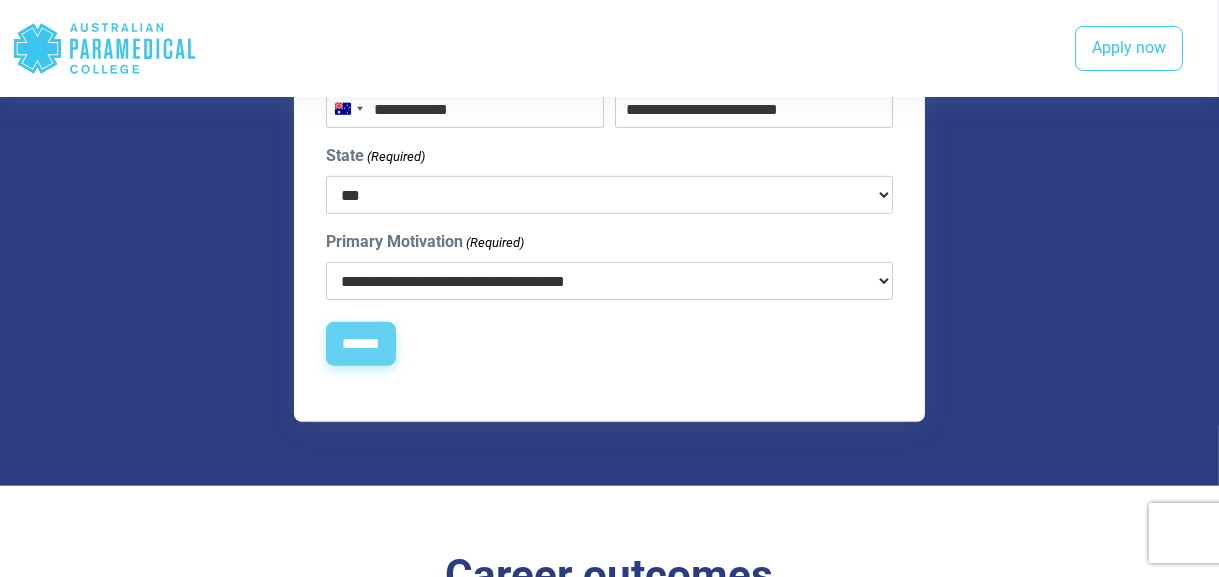 click on "******" at bounding box center [361, 344] 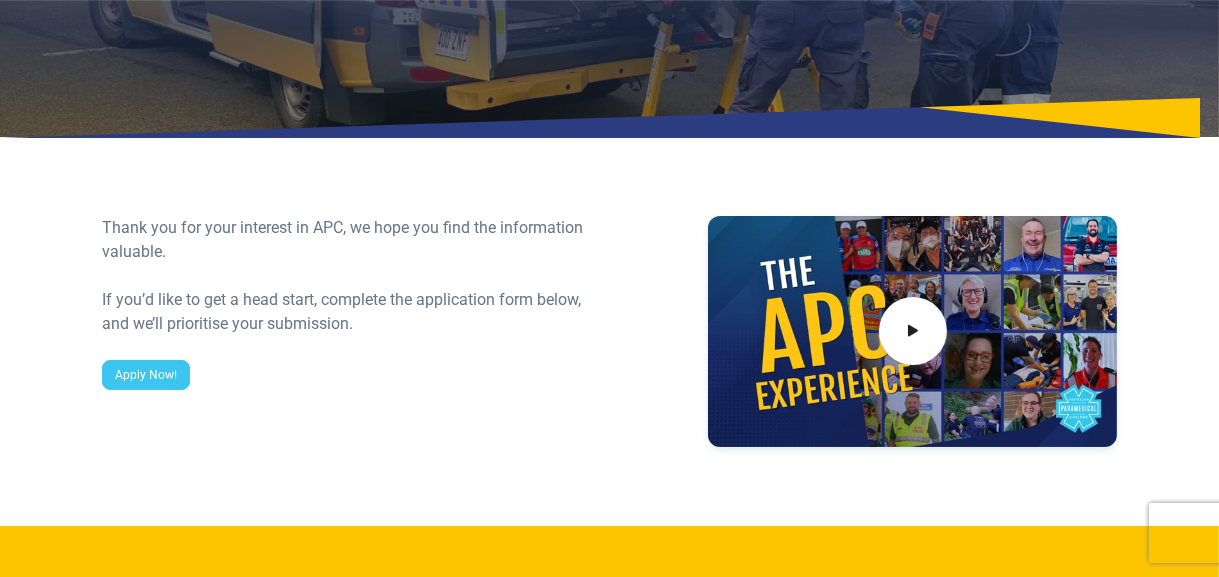 scroll, scrollTop: 238, scrollLeft: 0, axis: vertical 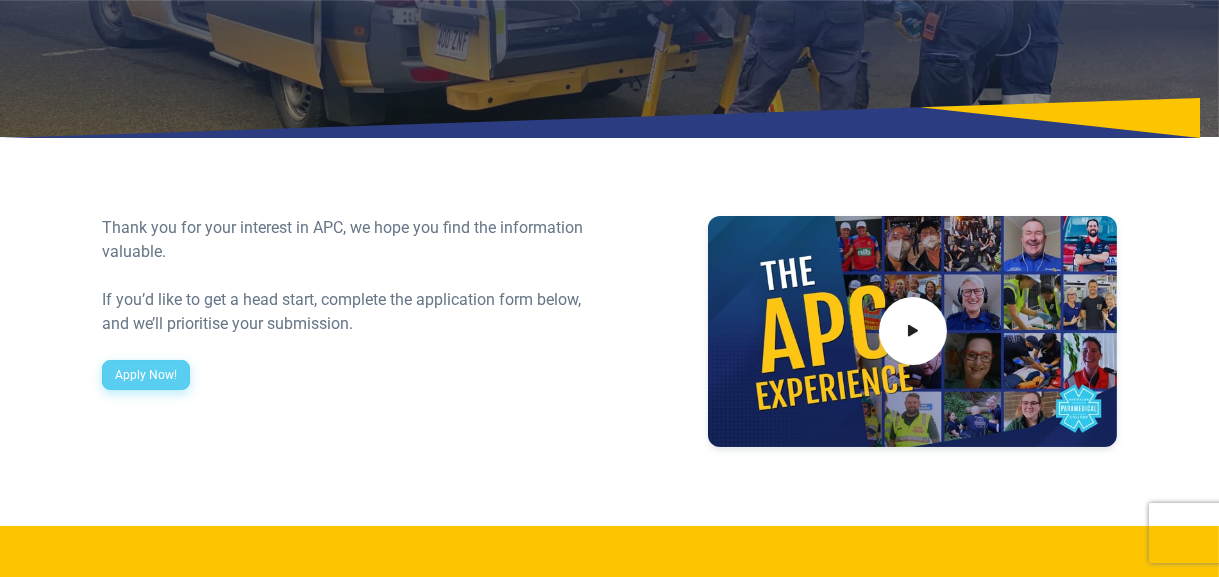 click on "Apply Now!" at bounding box center [146, 375] 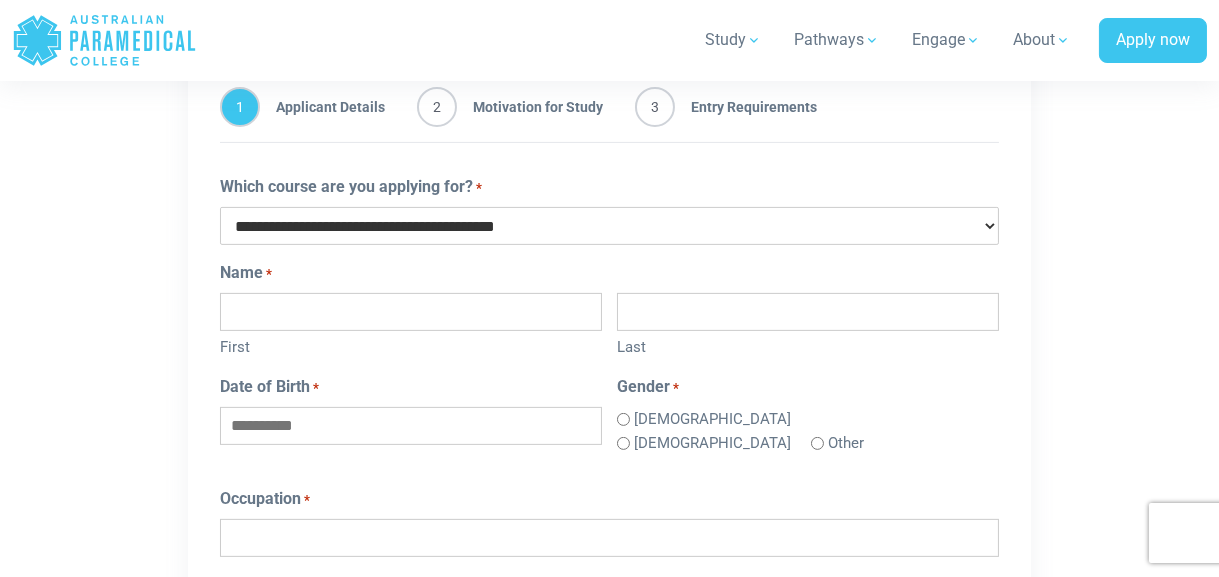 scroll, scrollTop: 1238, scrollLeft: 0, axis: vertical 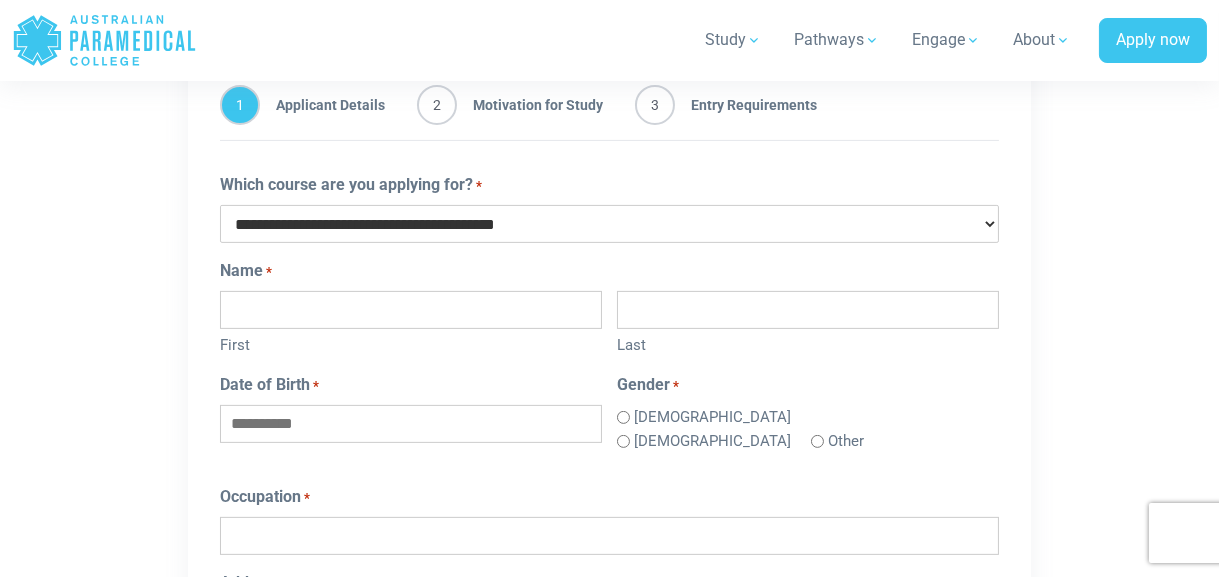 click on "First" at bounding box center [410, 310] 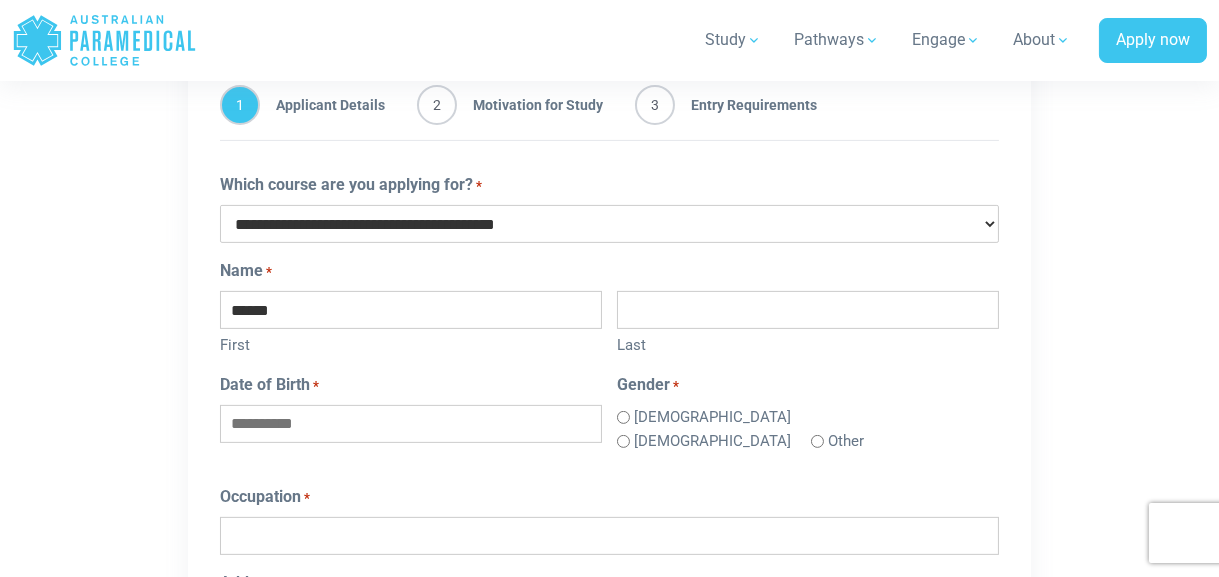 type on "**********" 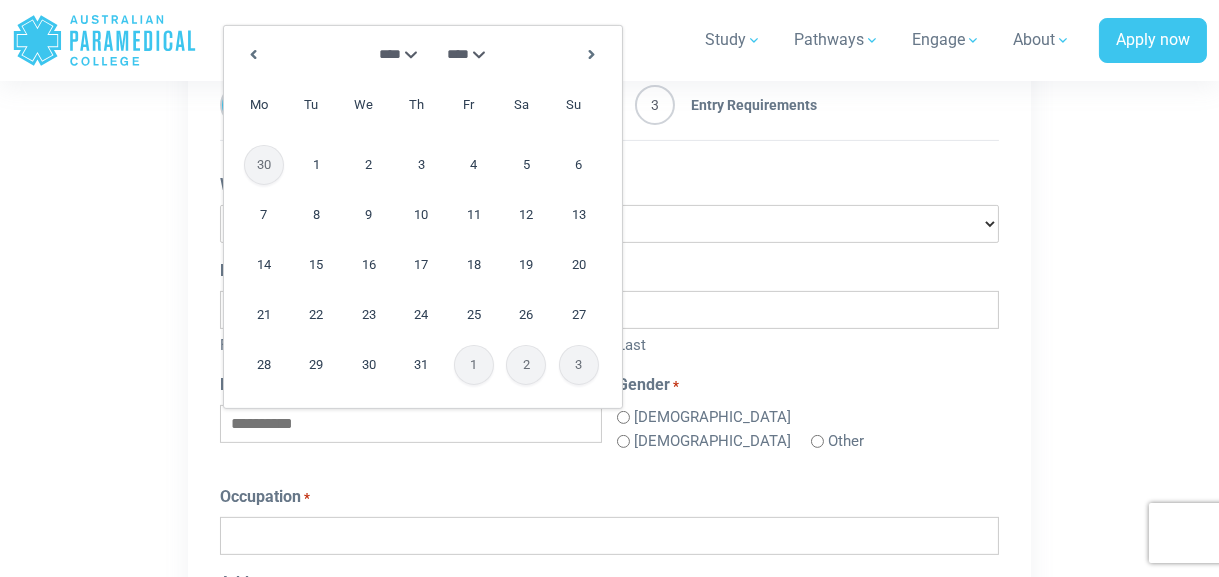 click on "**********" at bounding box center [610, 670] 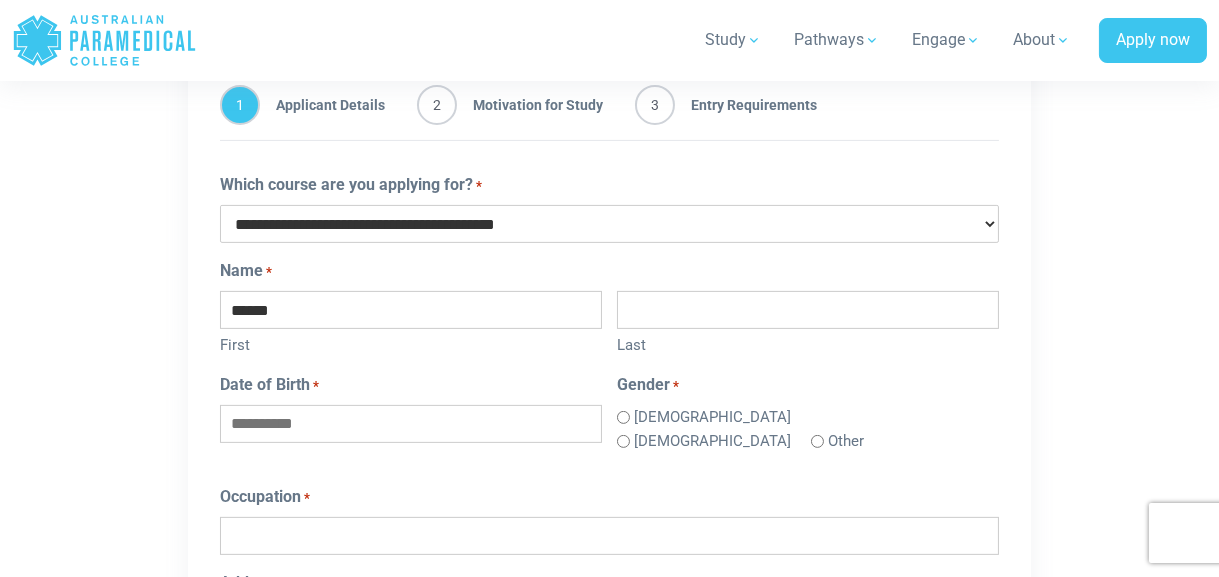click on "******" at bounding box center (410, 310) 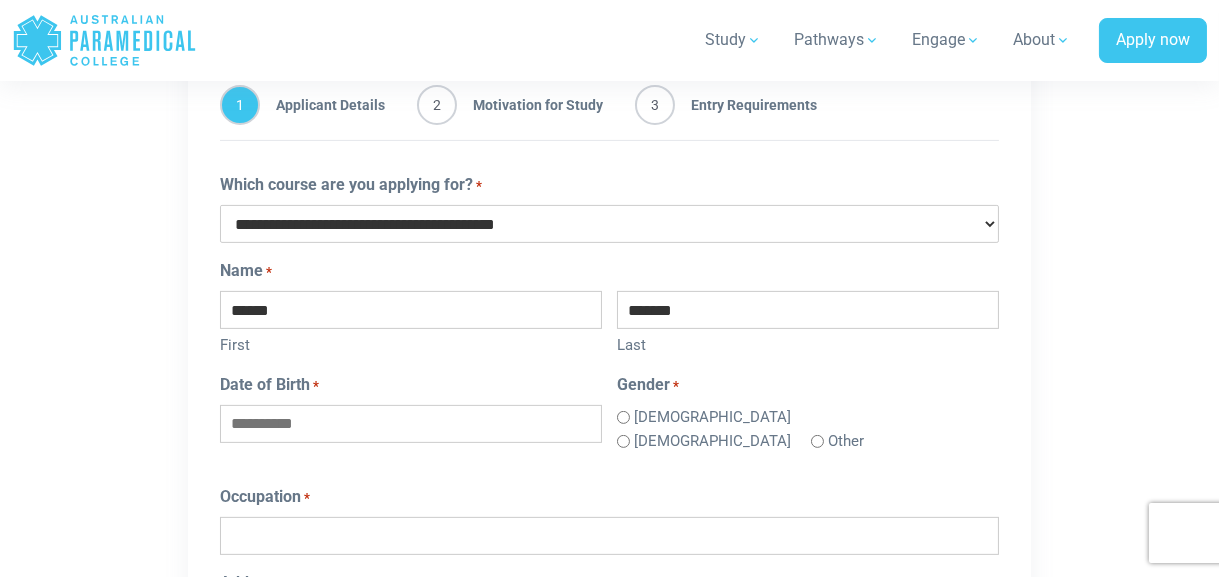 type on "**********" 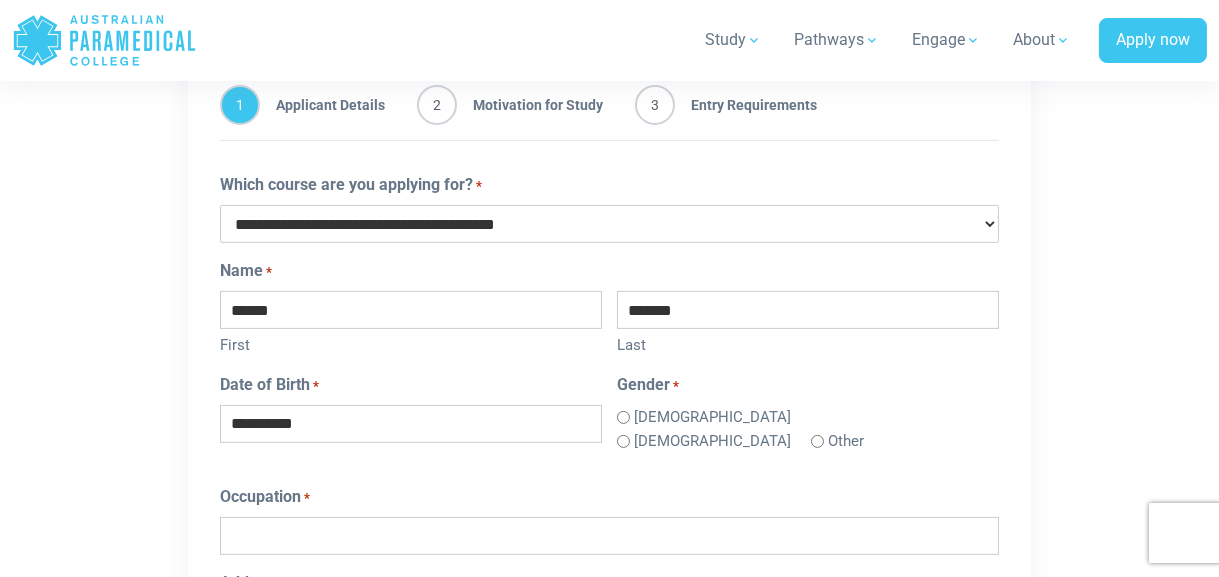 type on "**********" 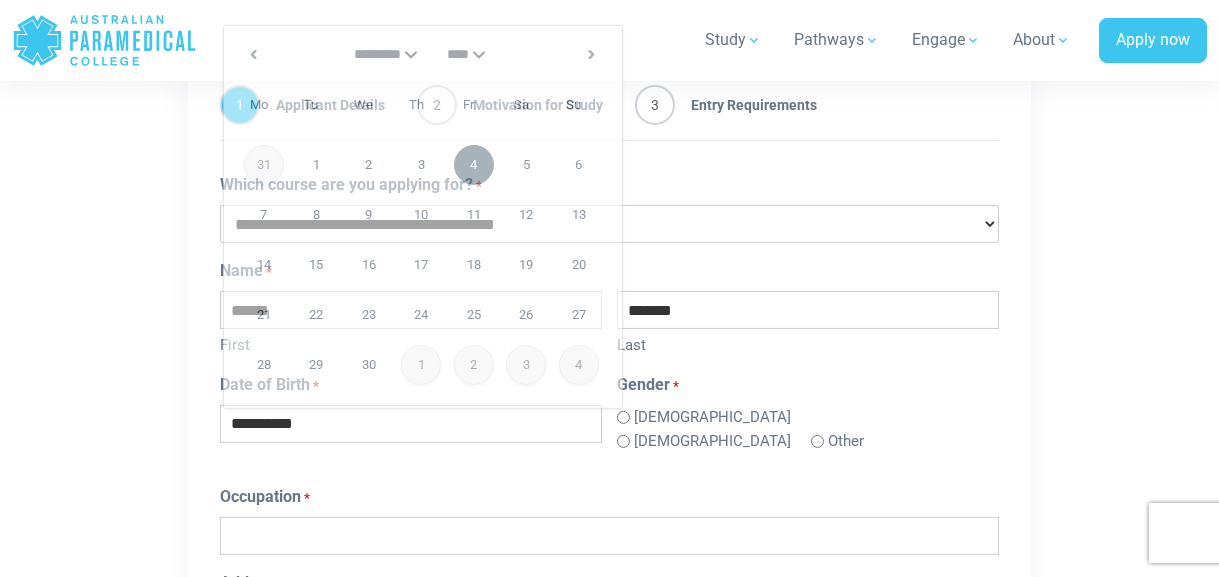 click on "Last" at bounding box center [807, 343] 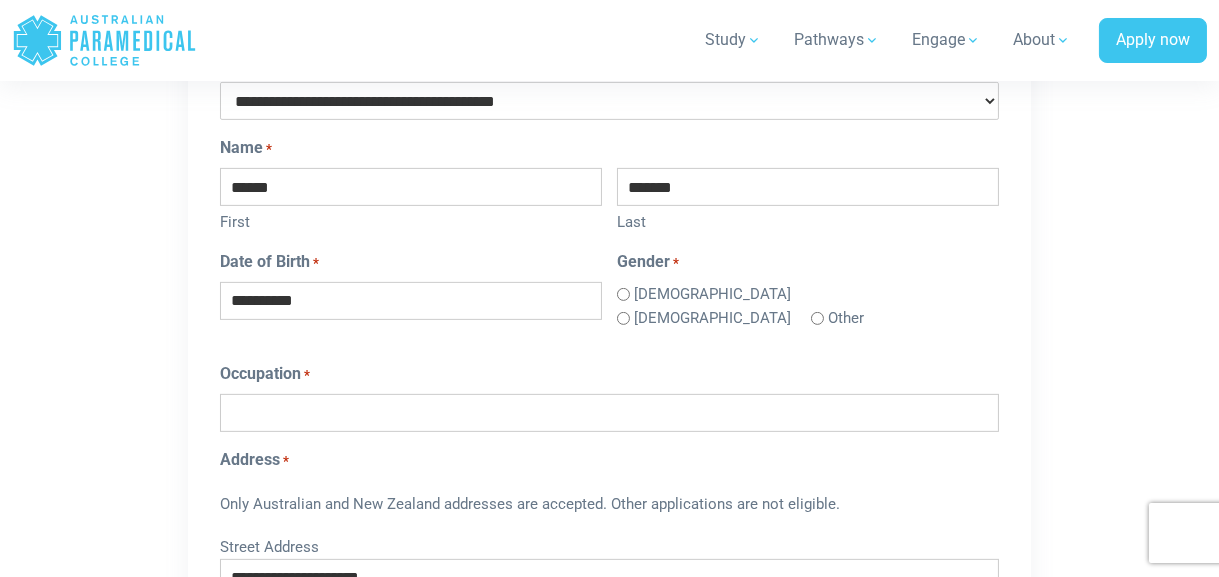 scroll, scrollTop: 1370, scrollLeft: 0, axis: vertical 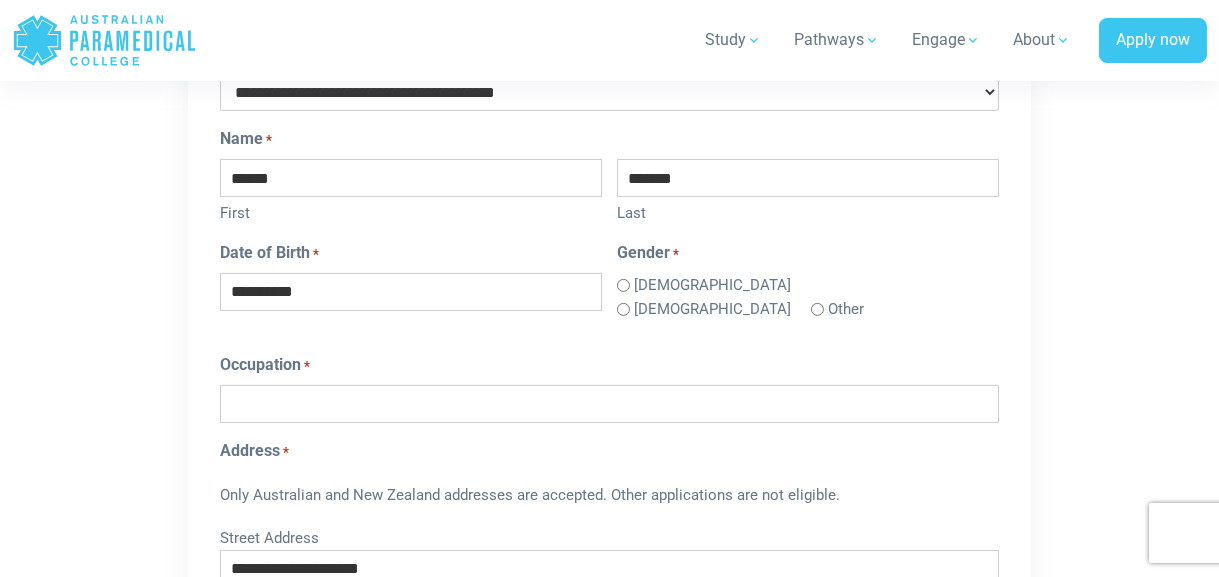click on "Occupation *" at bounding box center [609, 404] 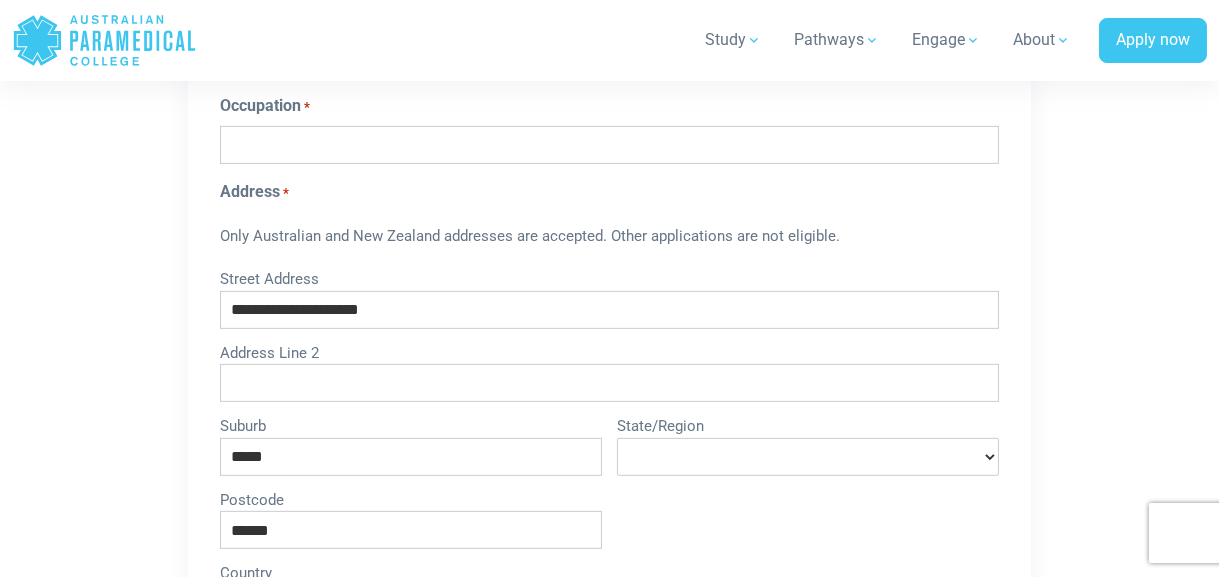 scroll, scrollTop: 1635, scrollLeft: 0, axis: vertical 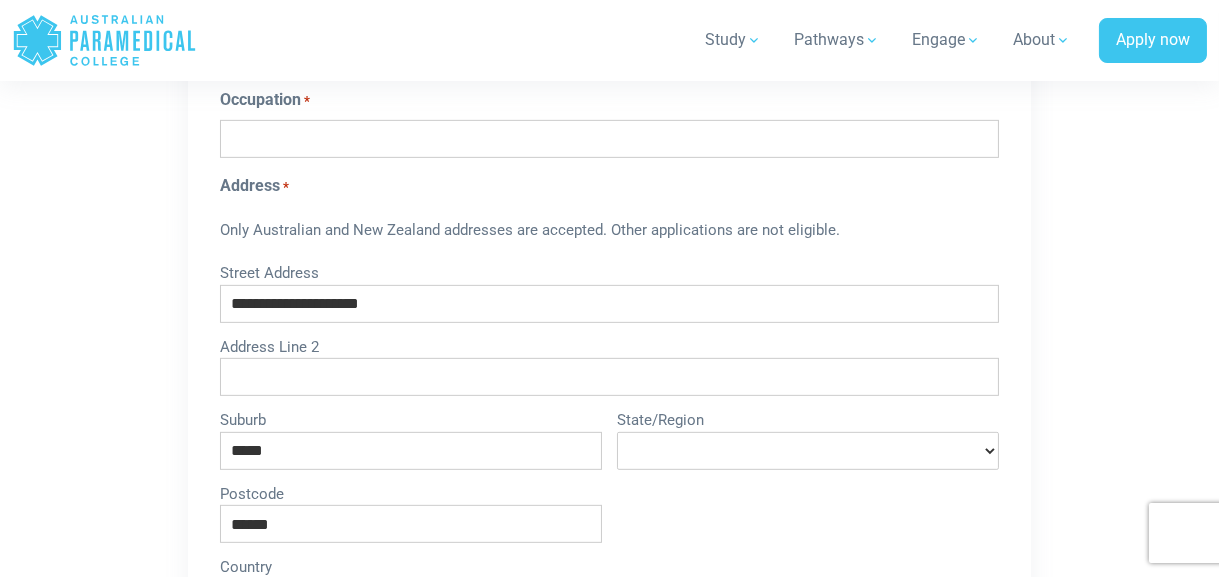 click on "Address Line 2" at bounding box center [609, 377] 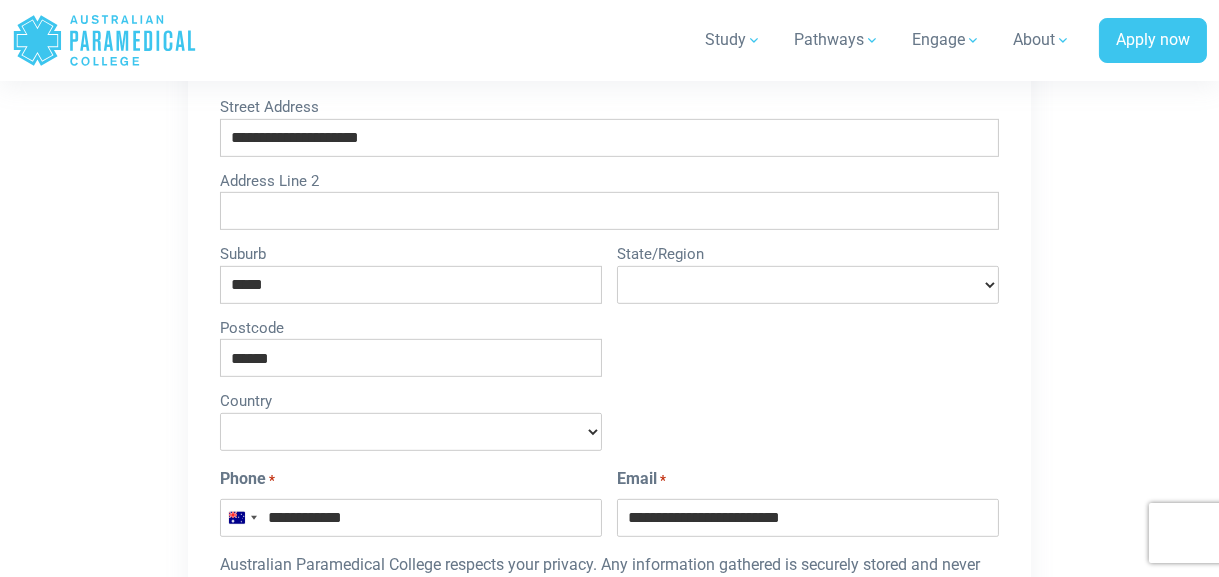 scroll, scrollTop: 1802, scrollLeft: 0, axis: vertical 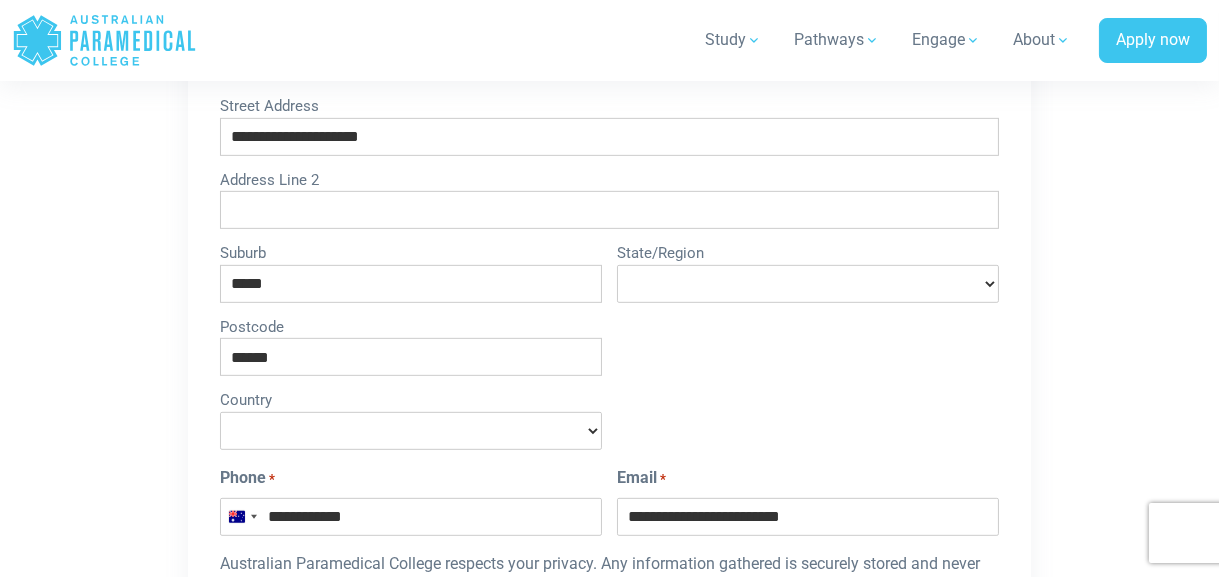 click on "**********" at bounding box center [807, 284] 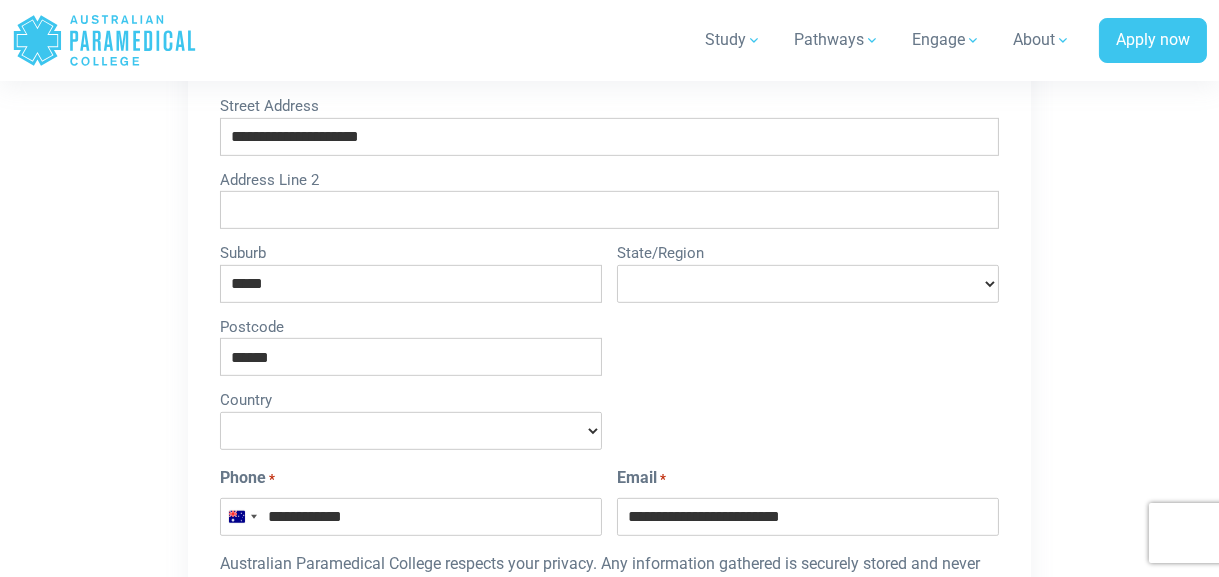 select on "**********" 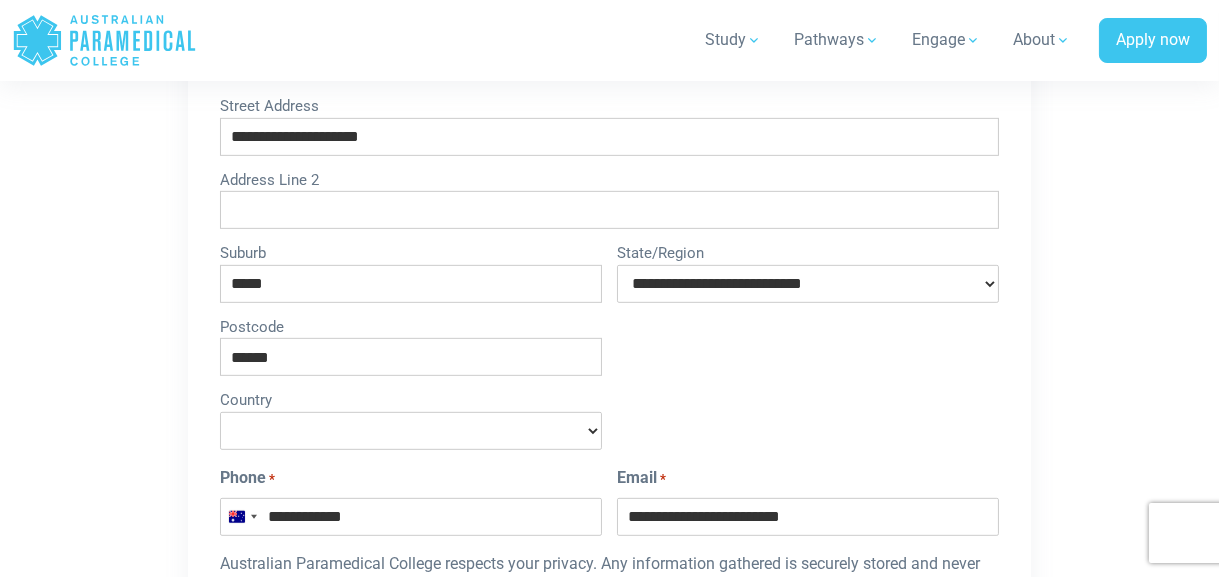 click on "**********" at bounding box center [807, 284] 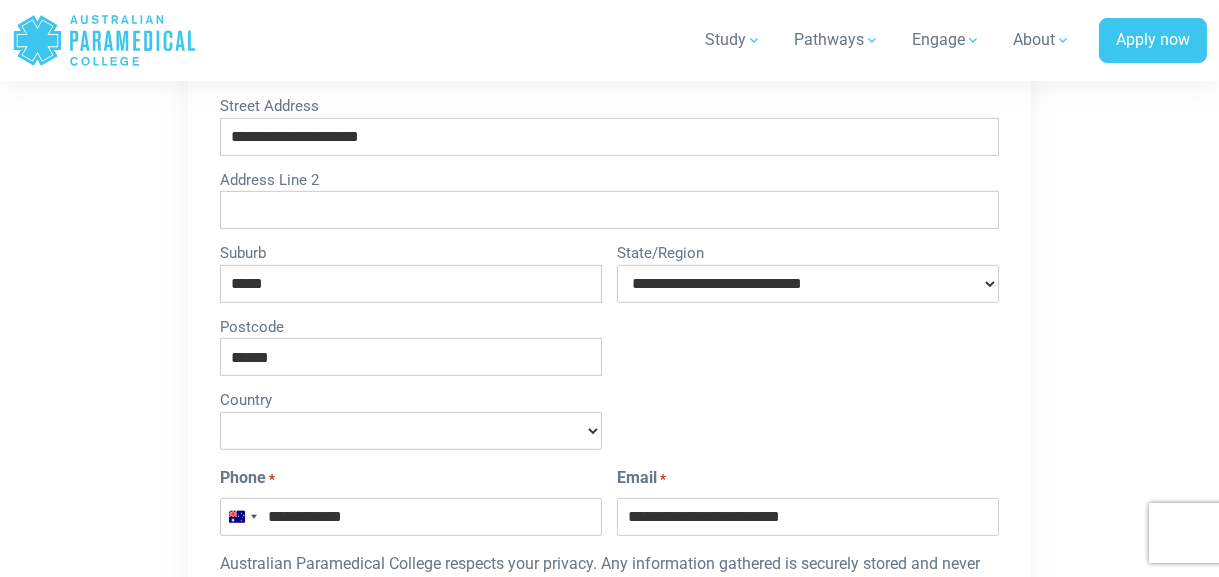 click on "**********" at bounding box center [410, 431] 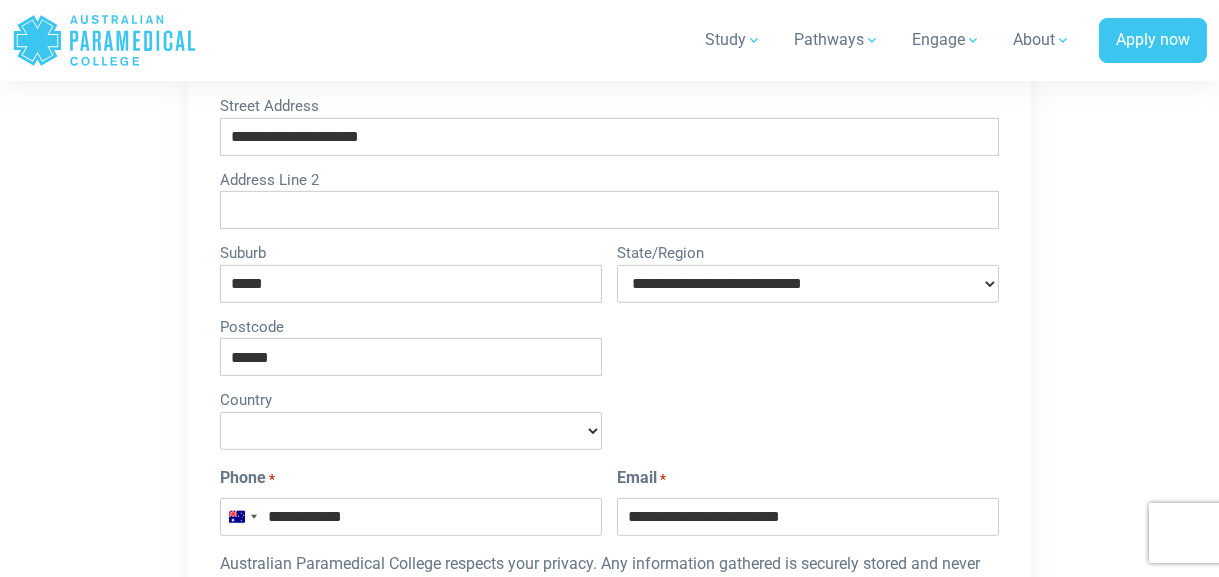 select on "*********" 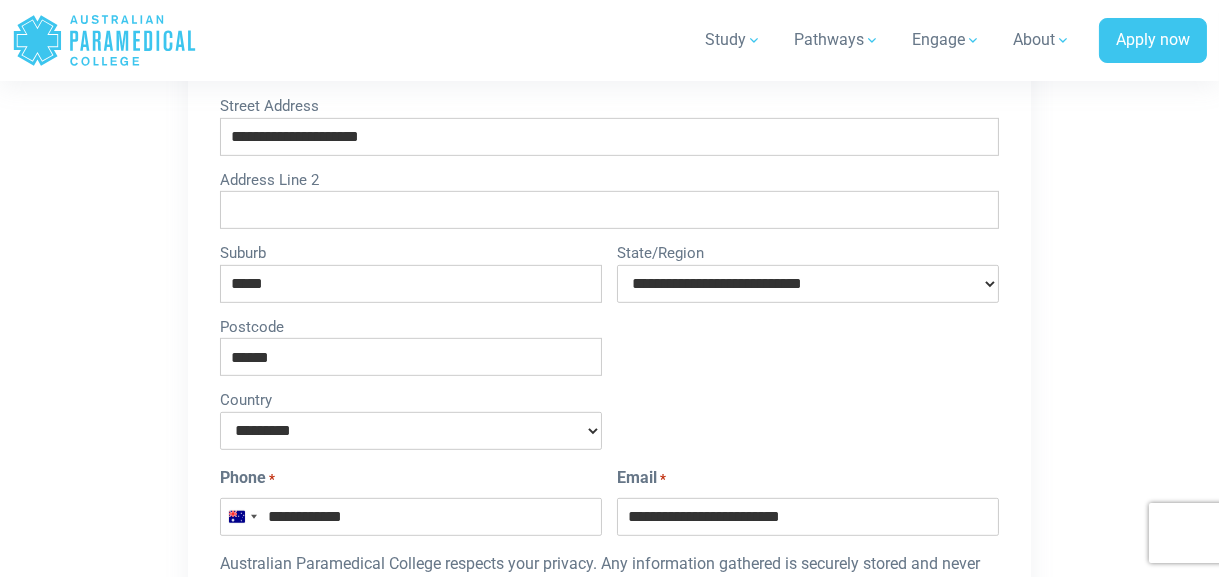 click on "**********" at bounding box center (410, 431) 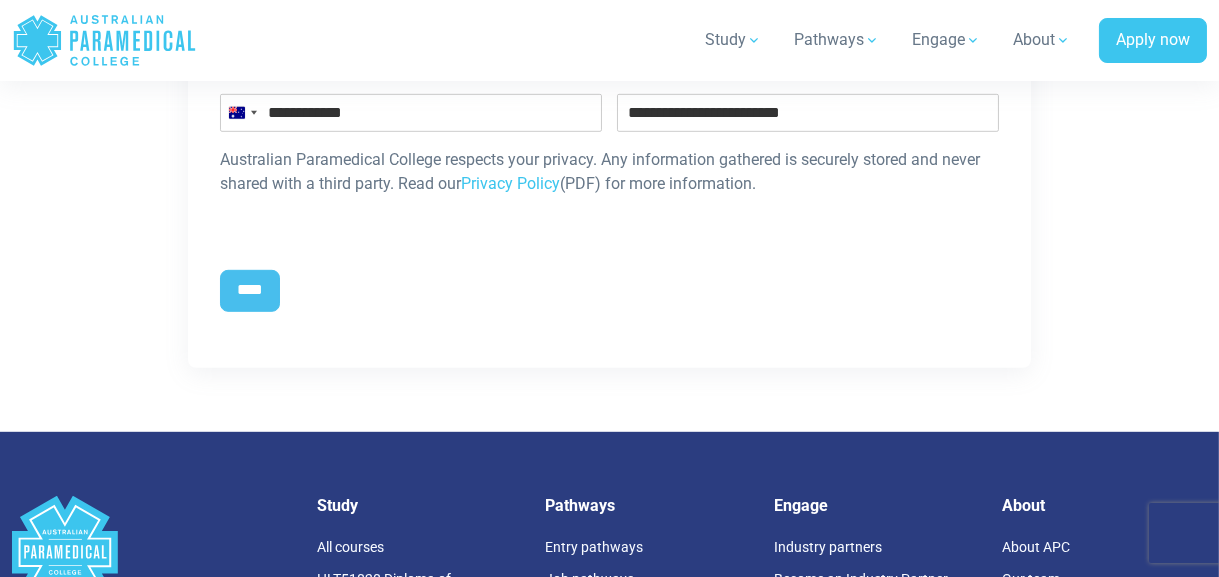 scroll, scrollTop: 2201, scrollLeft: 0, axis: vertical 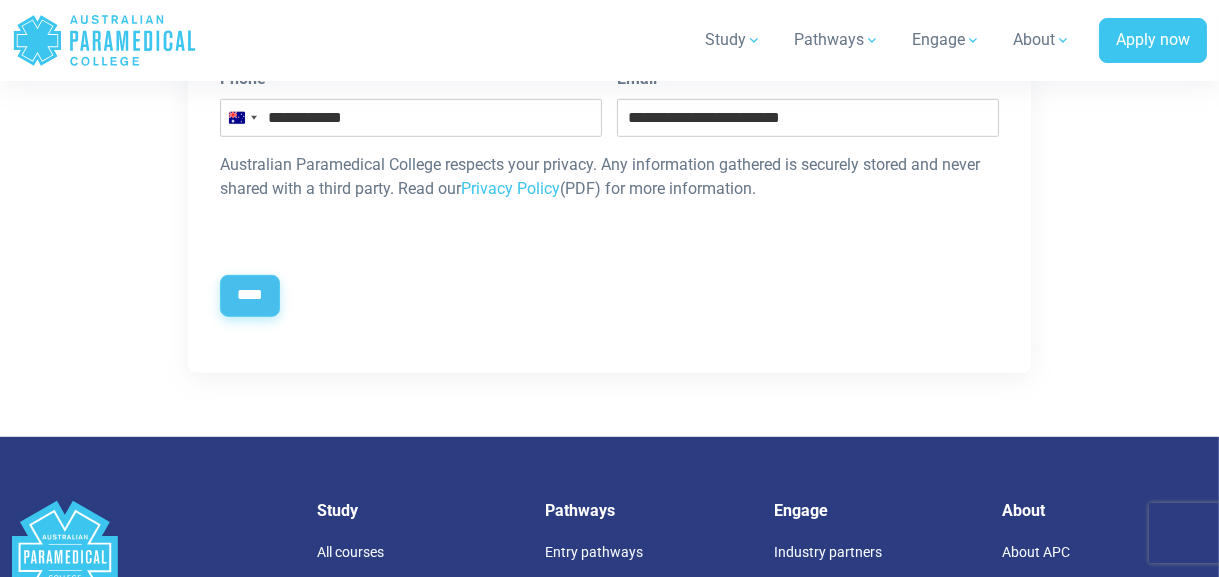 click on "****" at bounding box center [250, 296] 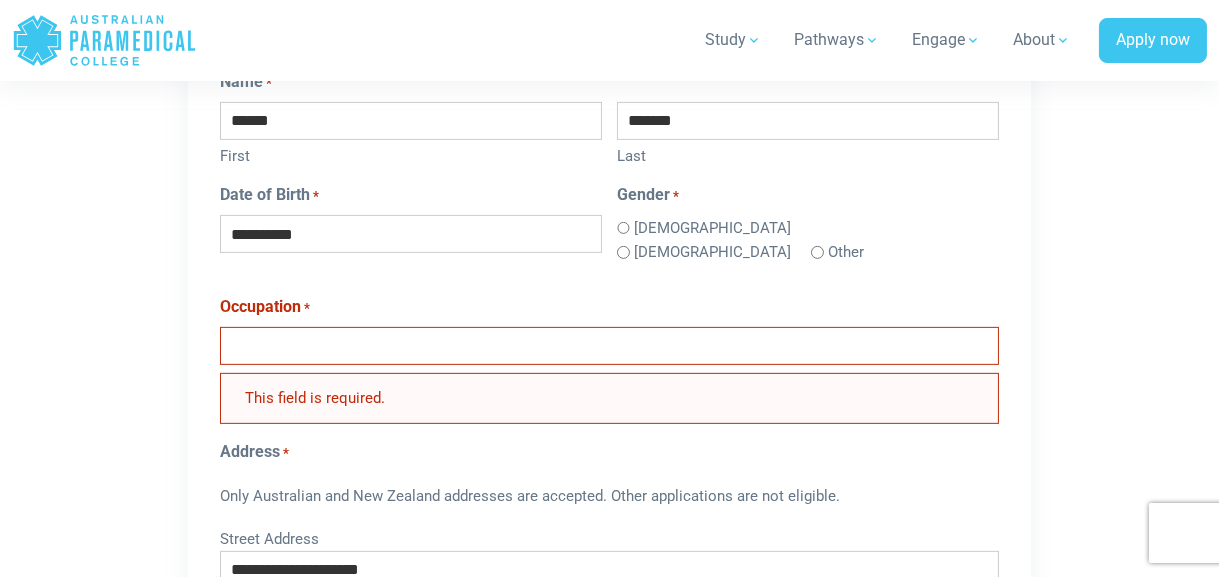 scroll, scrollTop: 1493, scrollLeft: 0, axis: vertical 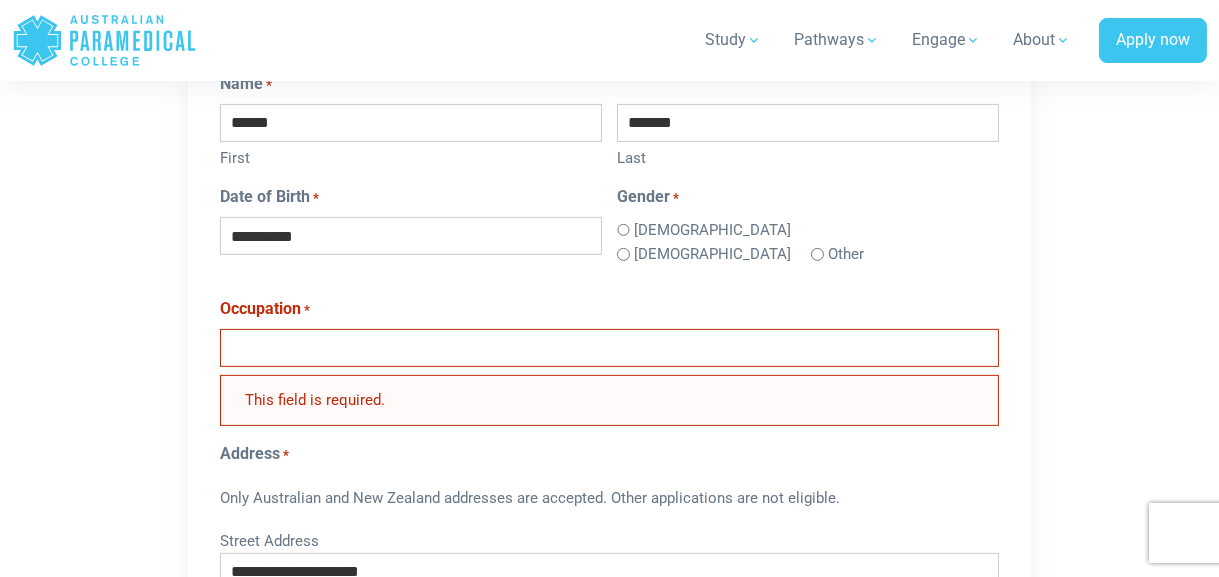 click on "Occupation *" at bounding box center (609, 348) 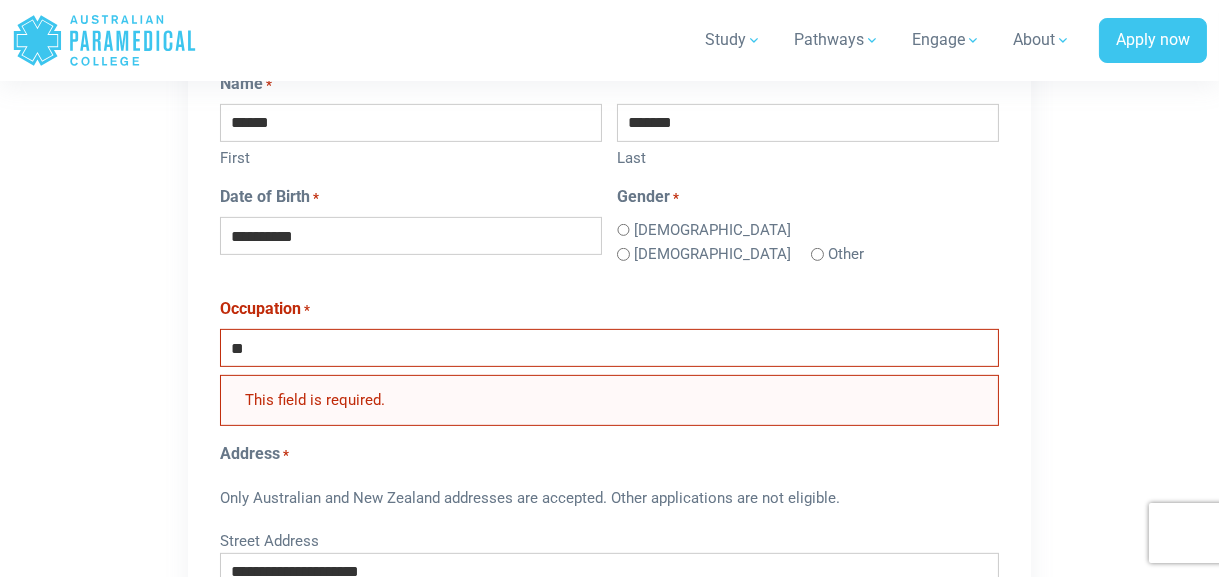 type on "*" 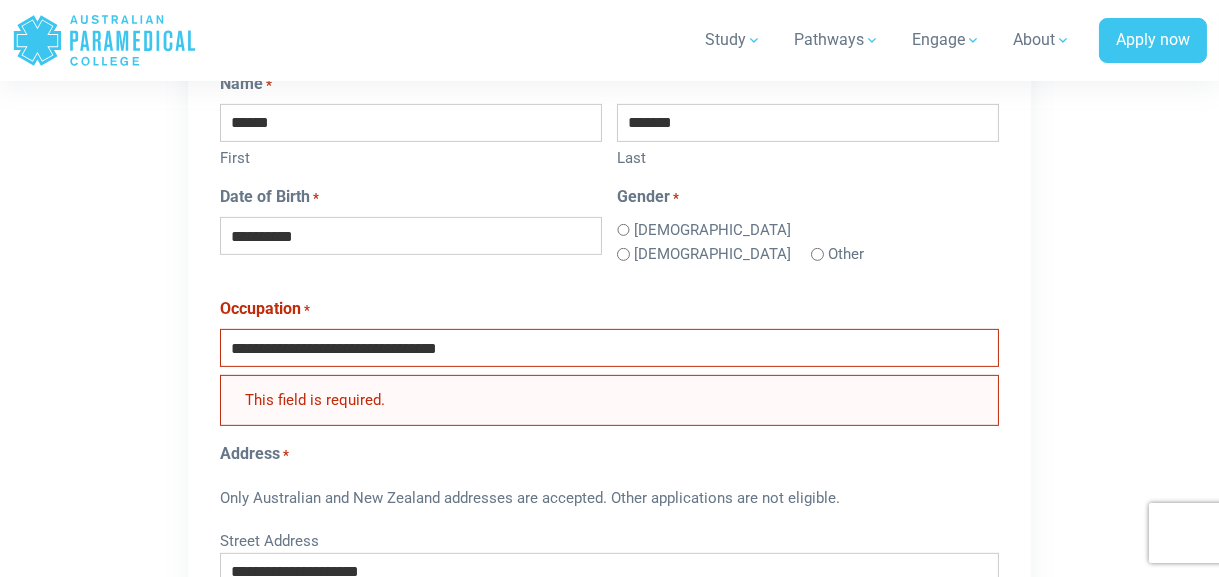 click on "********" at bounding box center (0, 0) 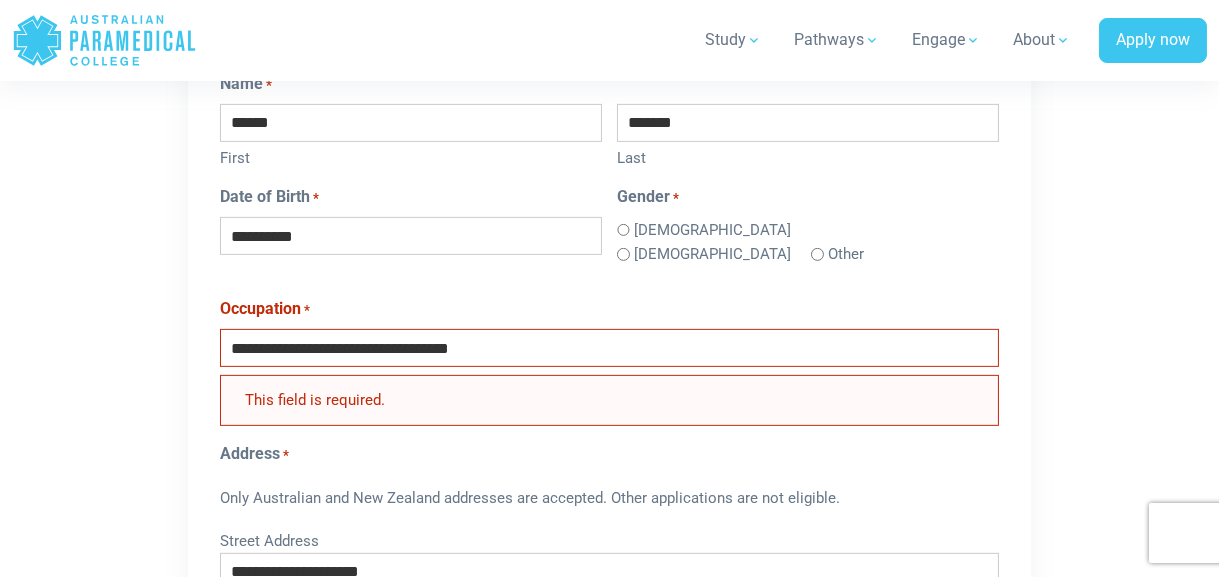 type on "**********" 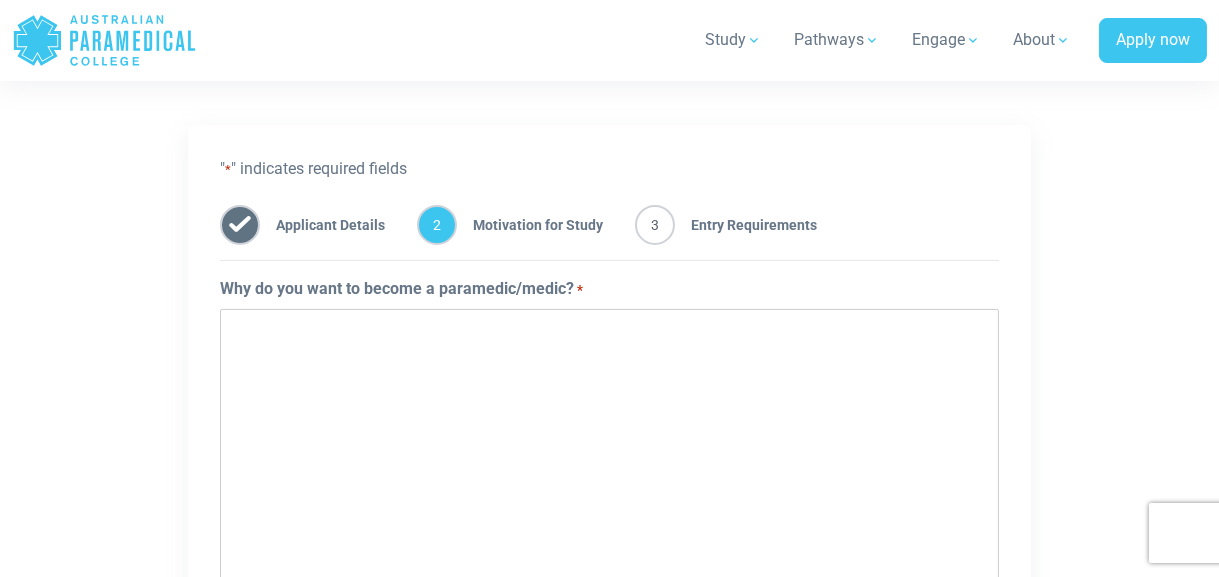 scroll, scrollTop: 1119, scrollLeft: 0, axis: vertical 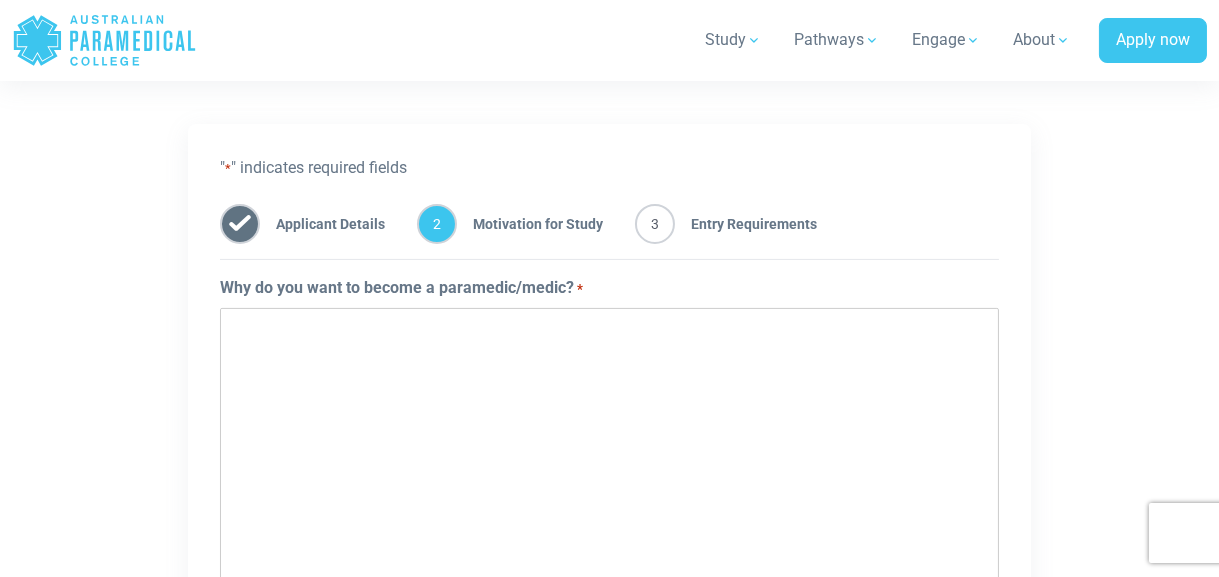 click on "Why do you want to become a paramedic/medic? *" at bounding box center [609, 452] 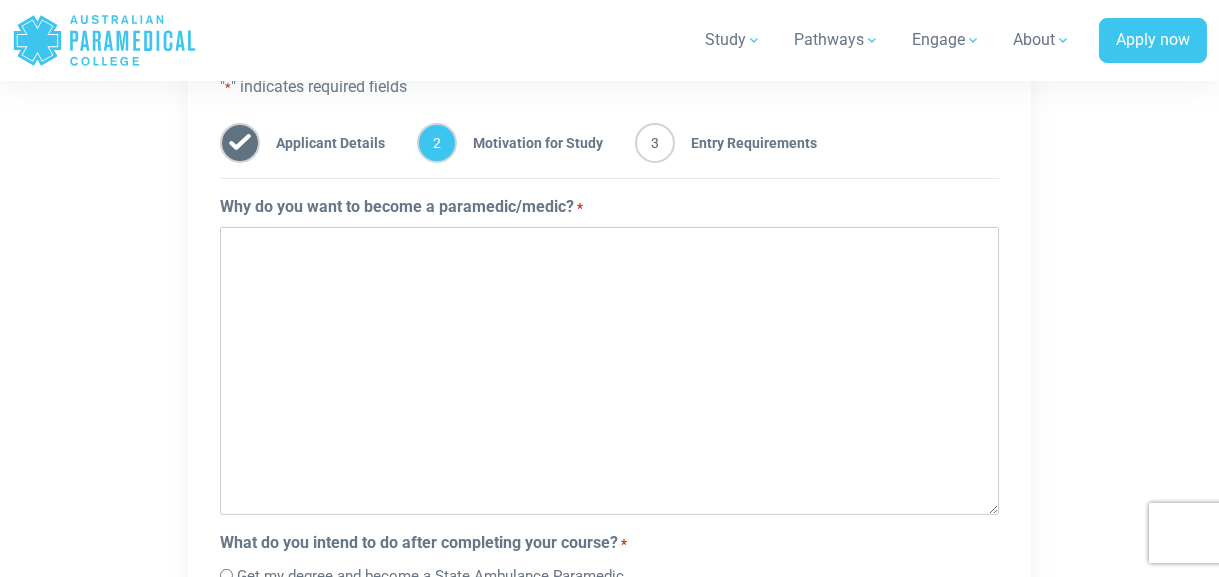 scroll, scrollTop: 1201, scrollLeft: 0, axis: vertical 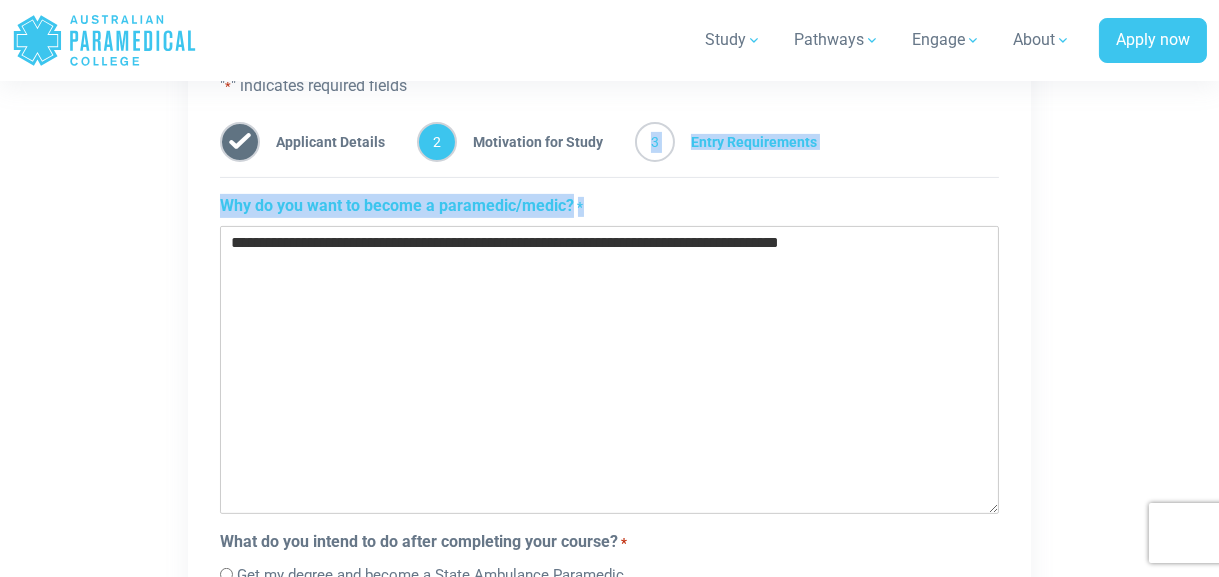 drag, startPoint x: 756, startPoint y: 112, endPoint x: 768, endPoint y: 250, distance: 138.52075 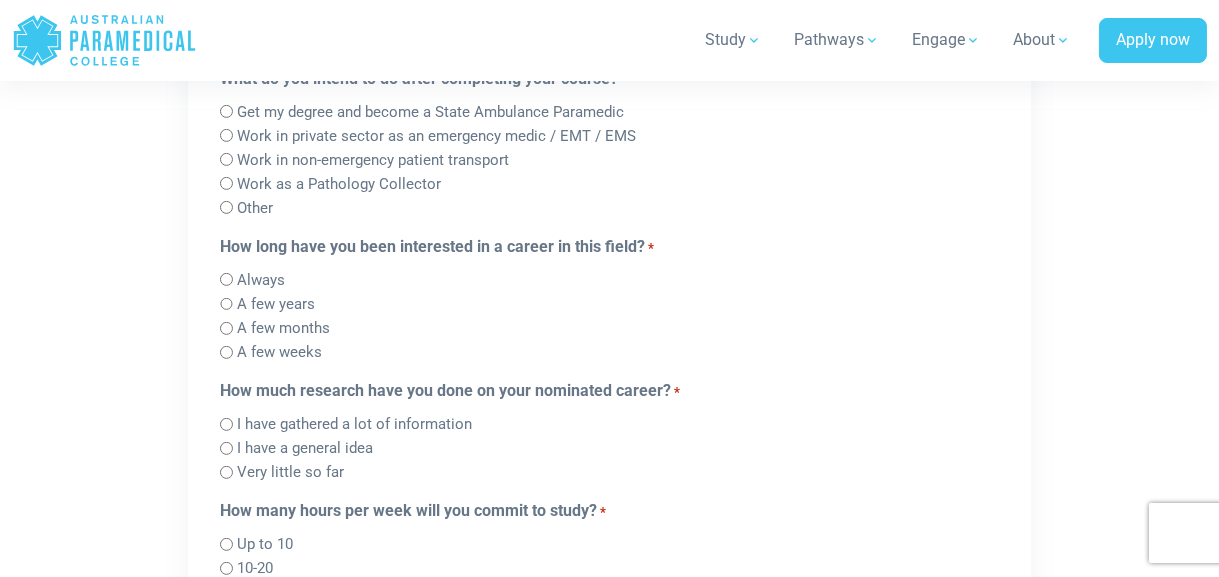 scroll, scrollTop: 1644, scrollLeft: 0, axis: vertical 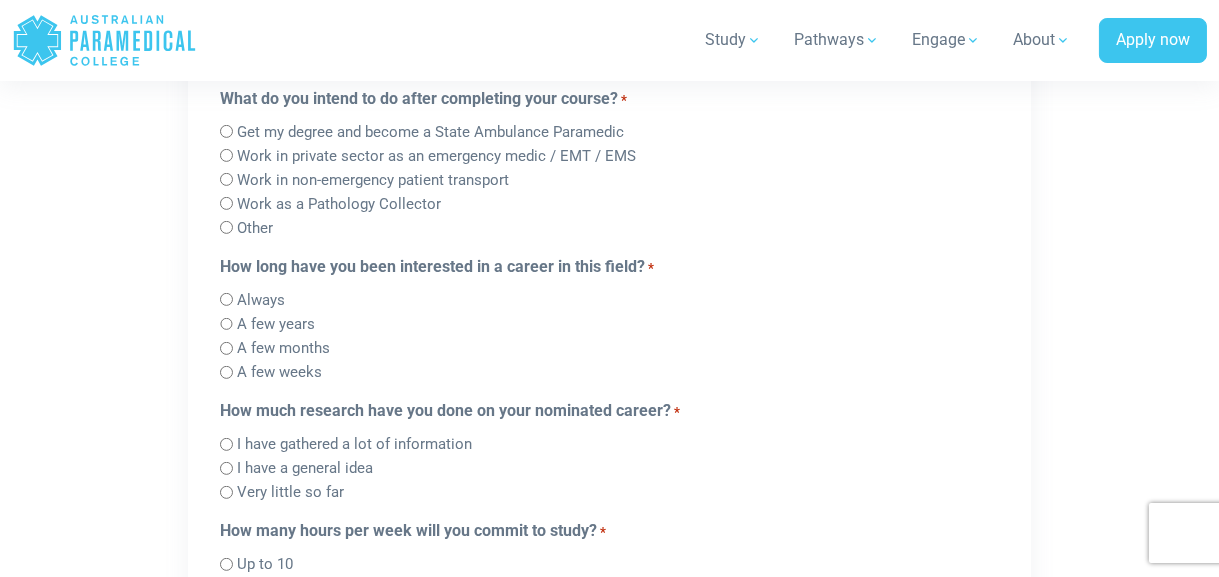 type on "**********" 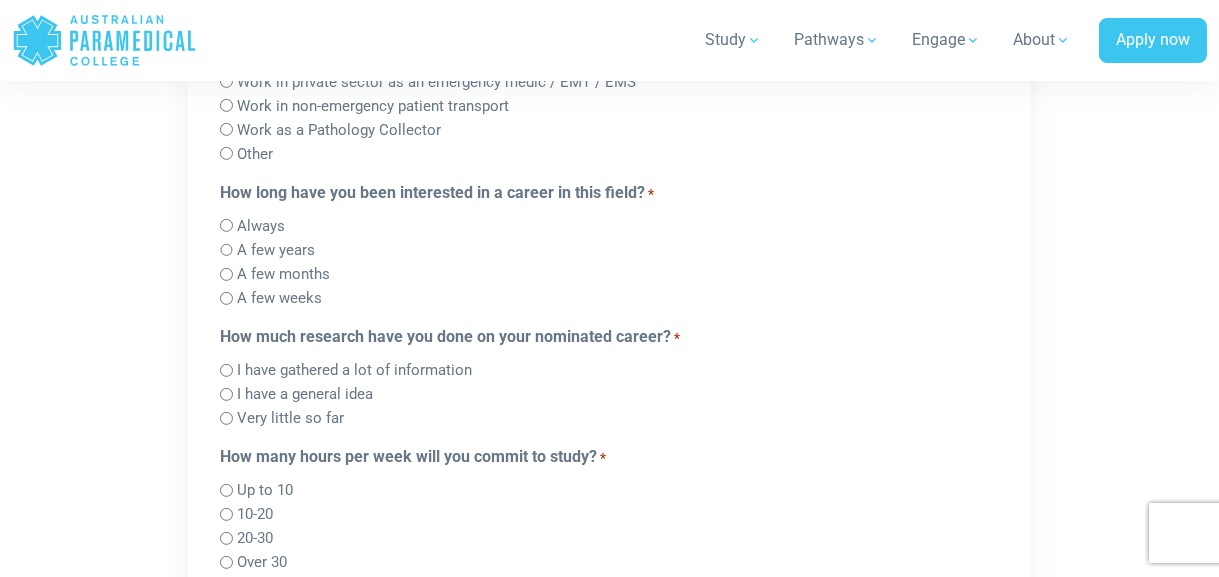 scroll, scrollTop: 1721, scrollLeft: 0, axis: vertical 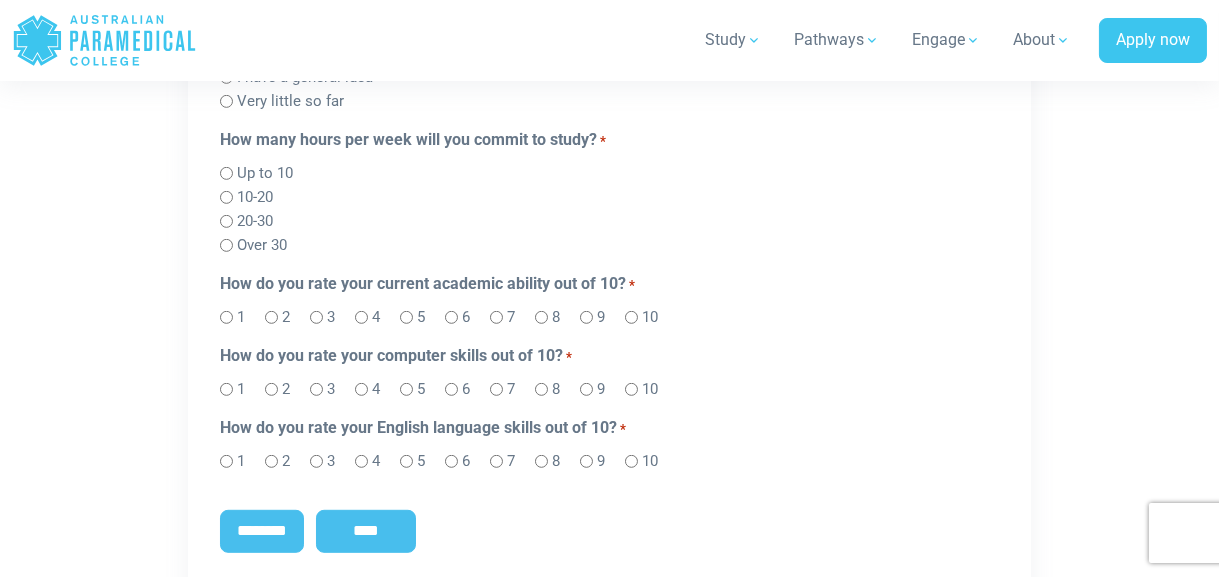 click on "10" at bounding box center (649, 460) 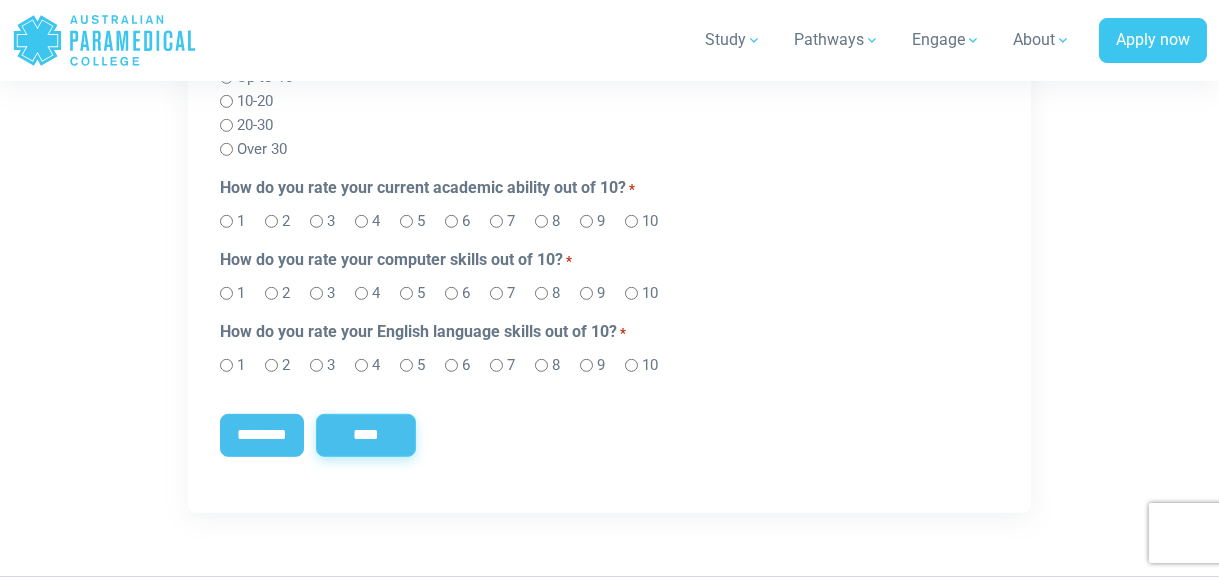 scroll, scrollTop: 2134, scrollLeft: 0, axis: vertical 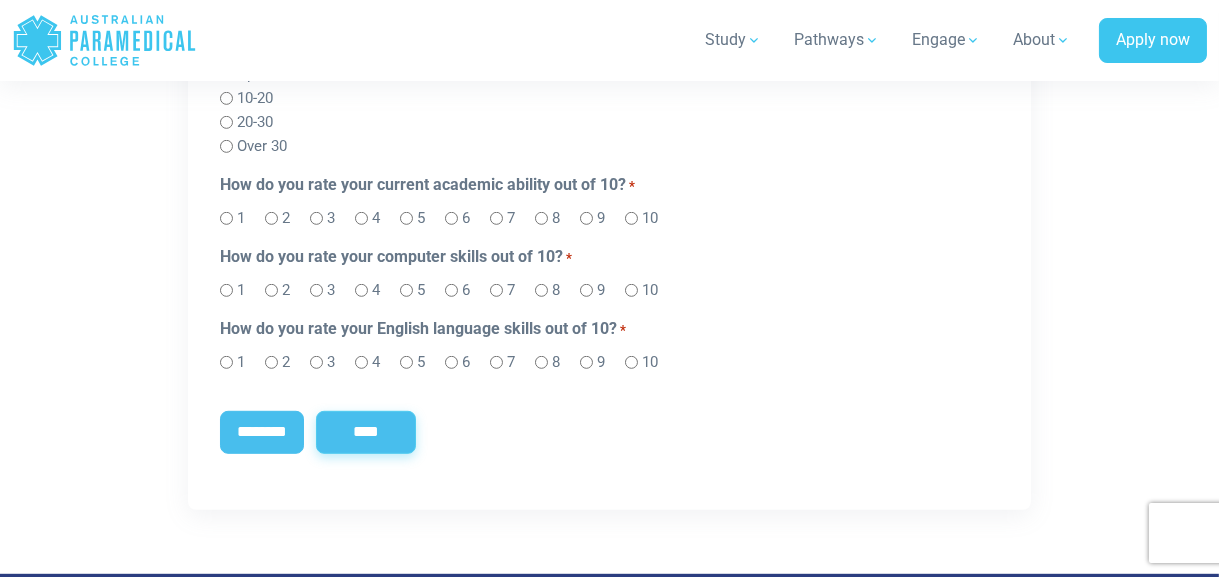 click on "****" at bounding box center [366, 432] 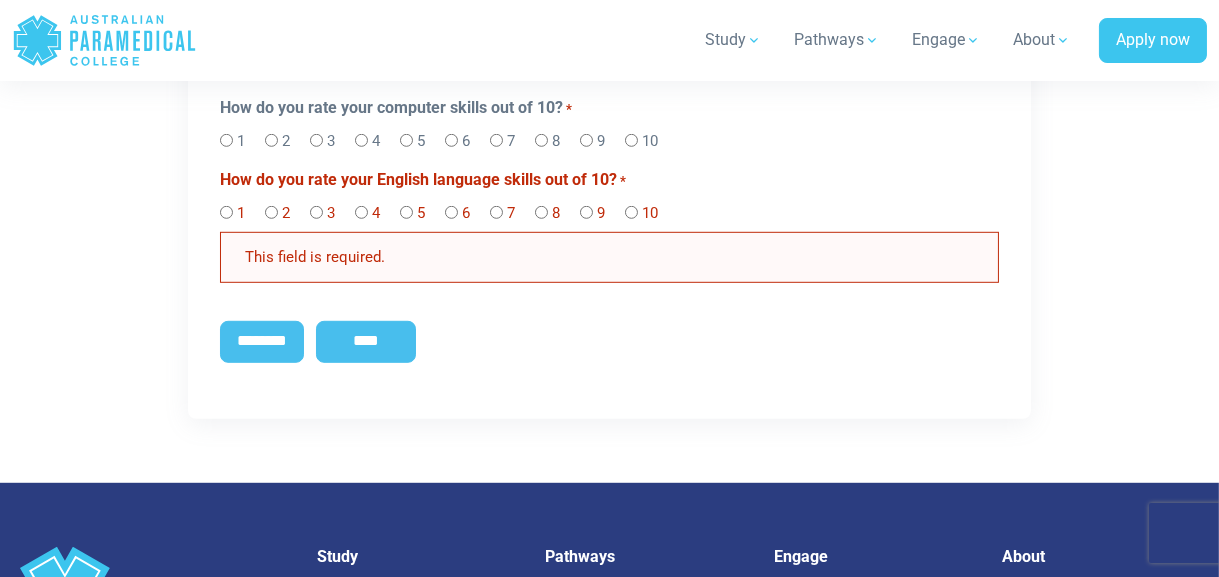 scroll, scrollTop: 2350, scrollLeft: 0, axis: vertical 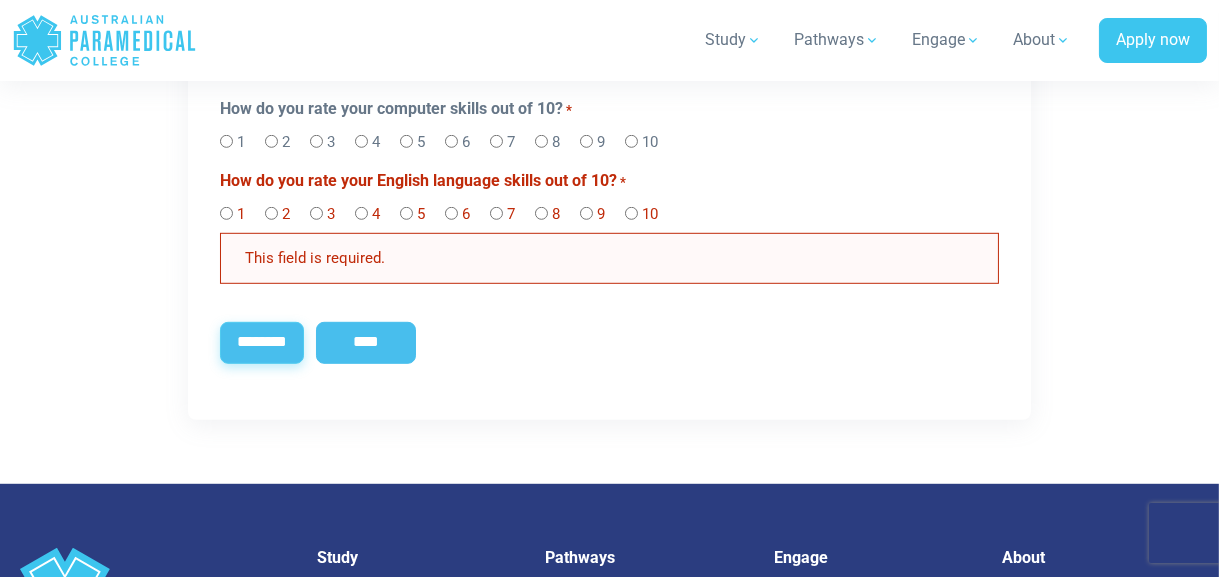 click on "********" at bounding box center (262, 343) 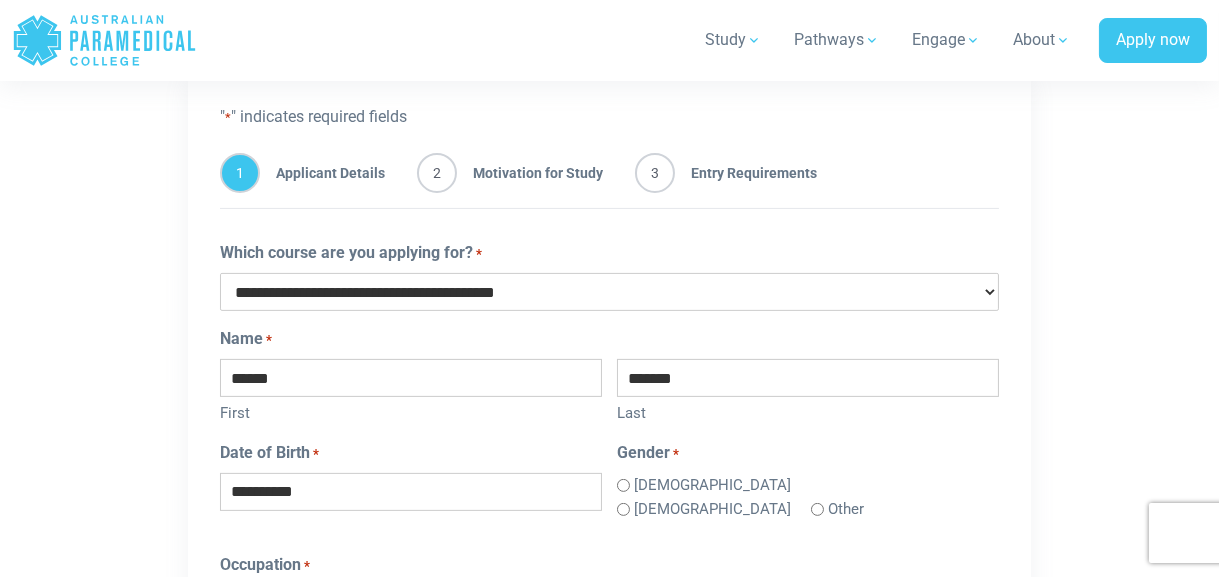 scroll, scrollTop: 1120, scrollLeft: 0, axis: vertical 